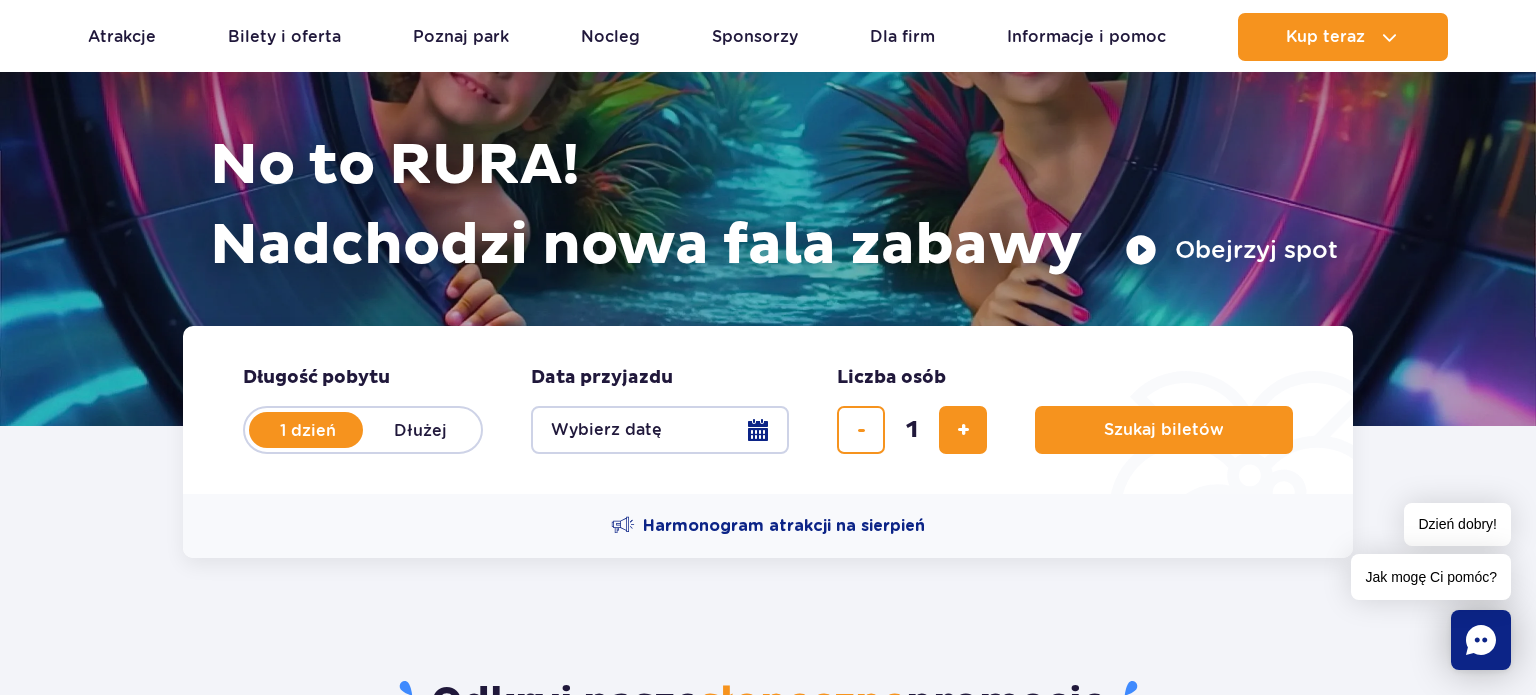 scroll, scrollTop: 202, scrollLeft: 0, axis: vertical 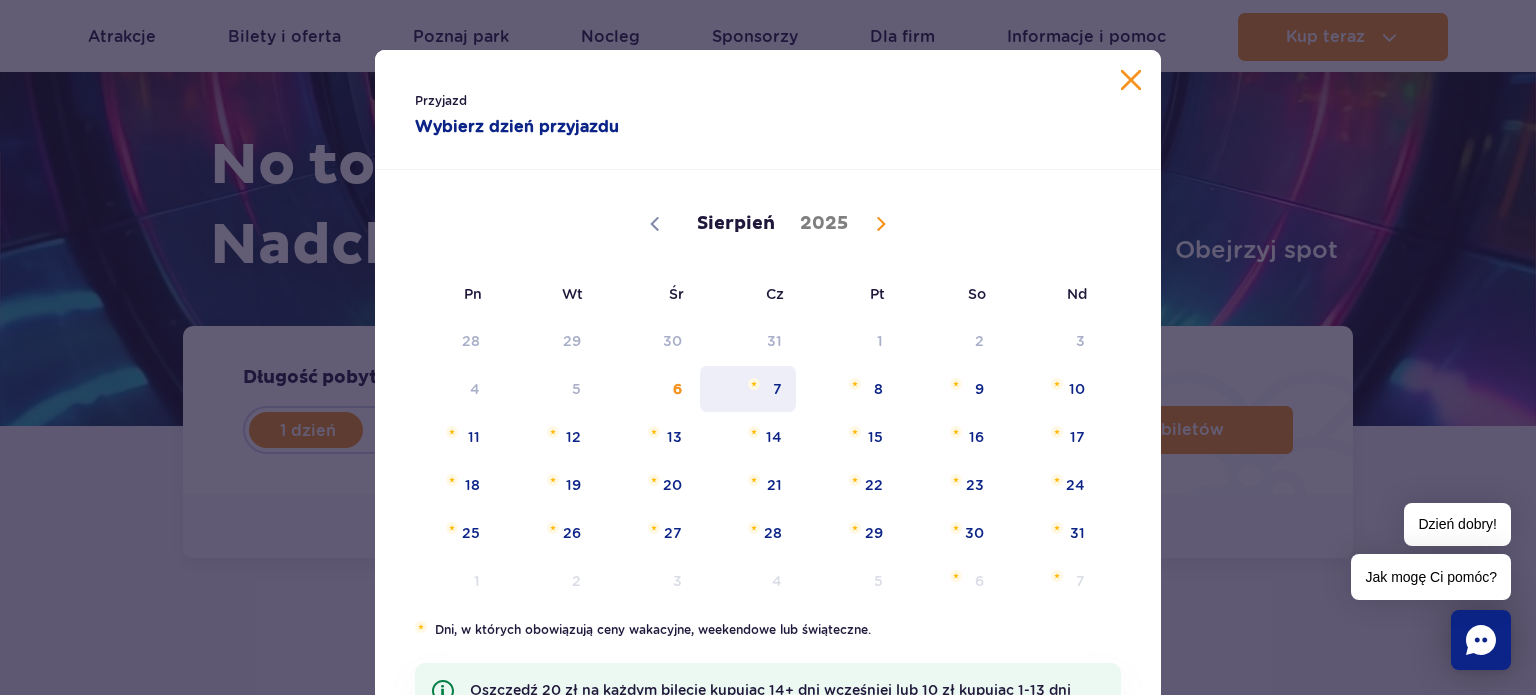 click on "7" at bounding box center [748, 389] 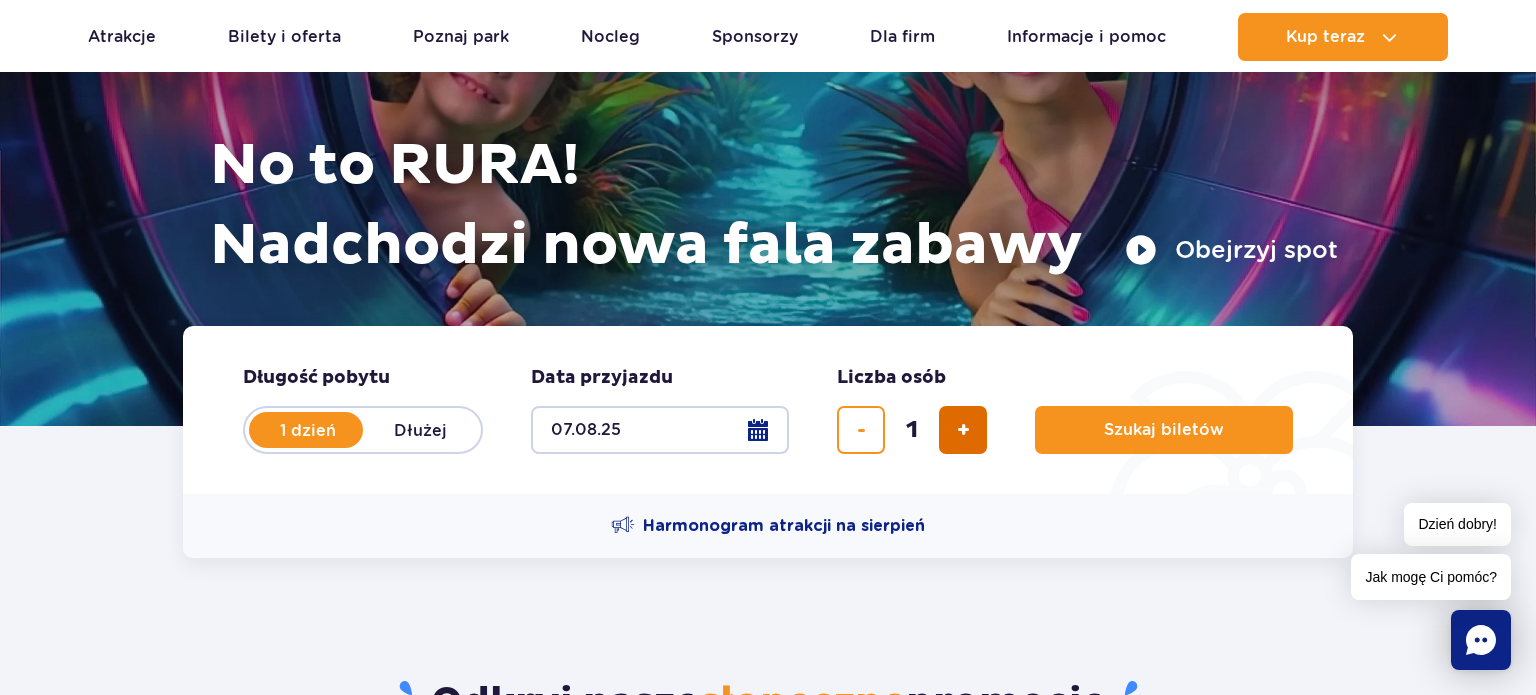 click at bounding box center [963, 430] 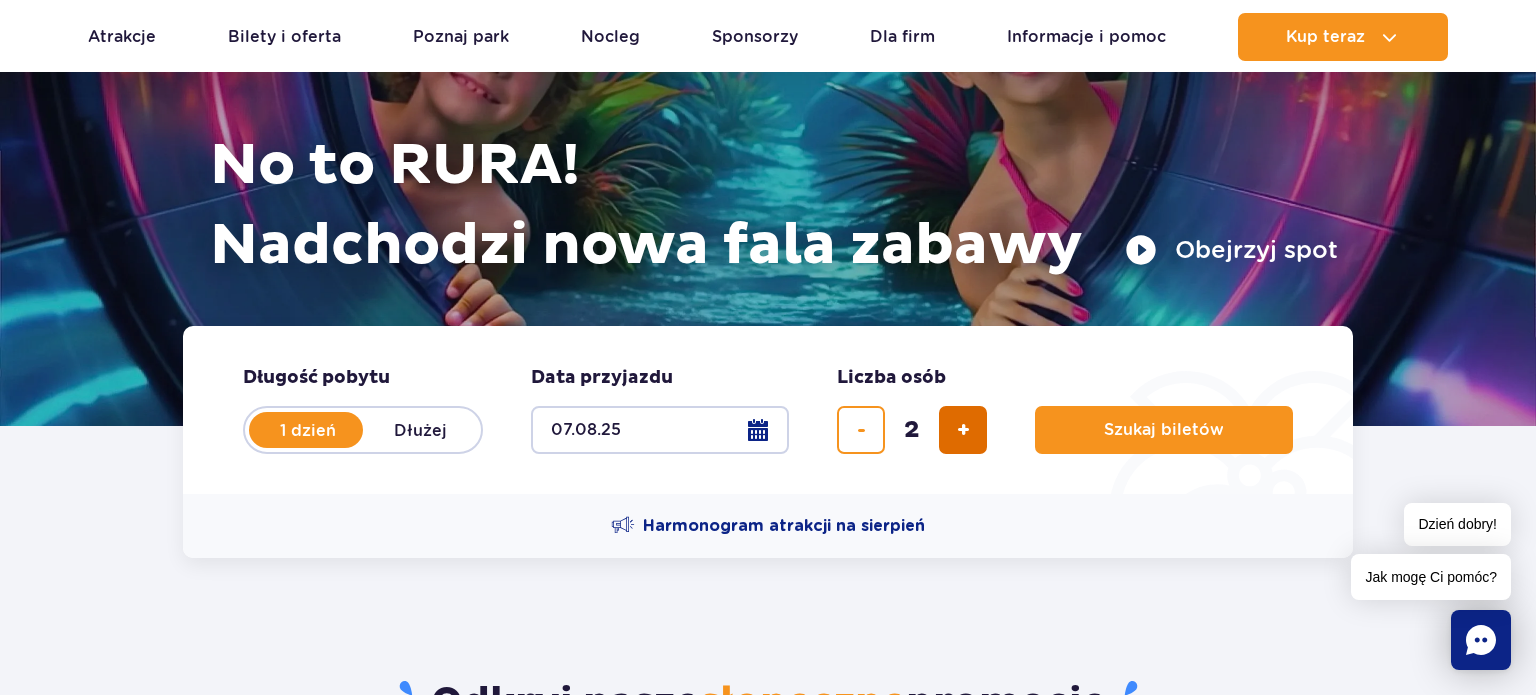 click at bounding box center (963, 430) 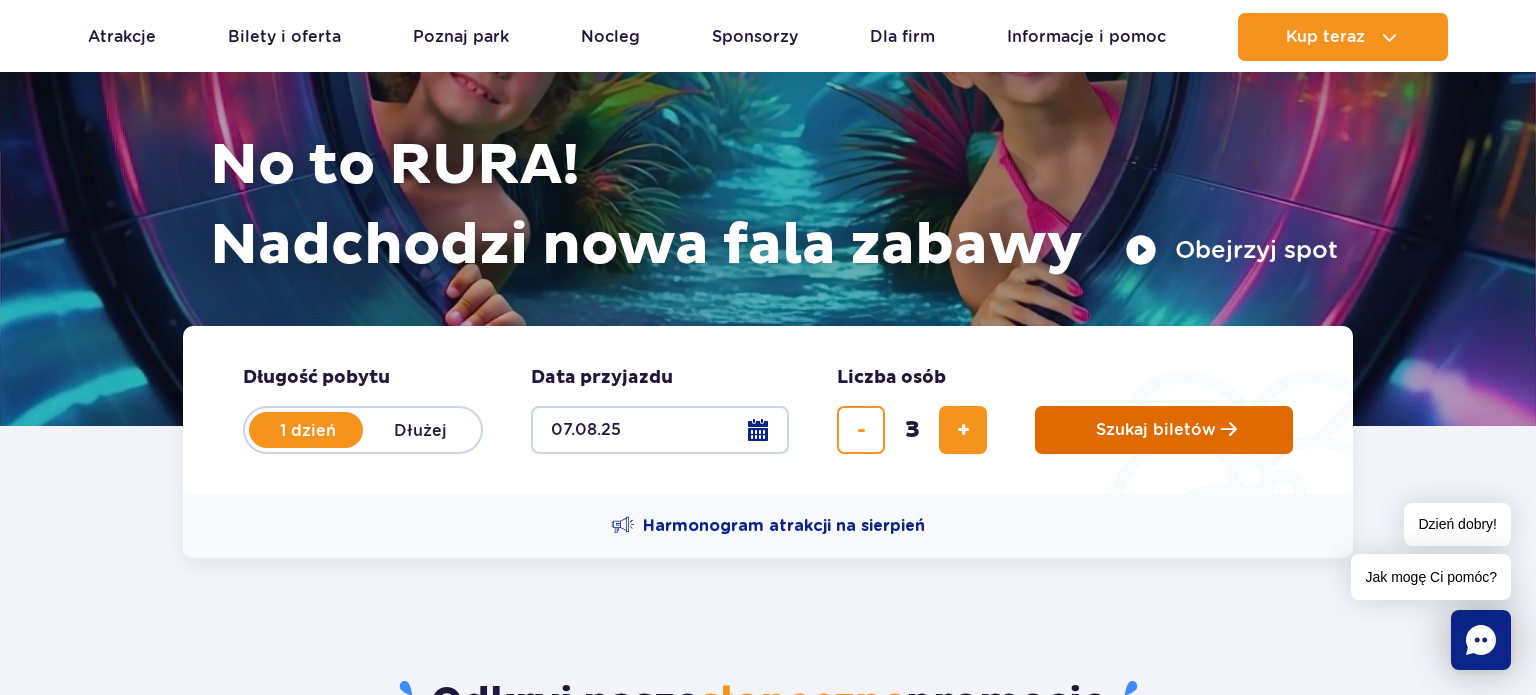 click on "Szukaj biletów" at bounding box center (1156, 430) 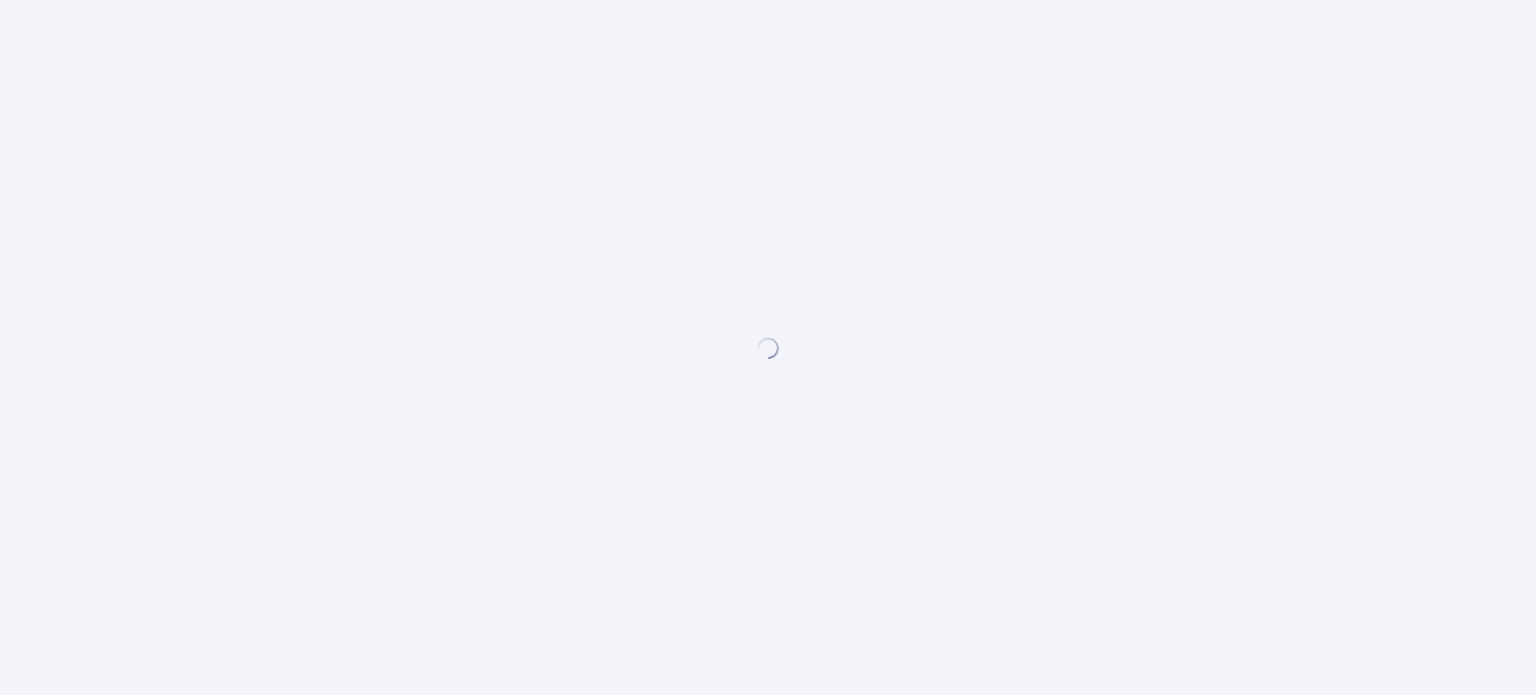 scroll, scrollTop: 0, scrollLeft: 0, axis: both 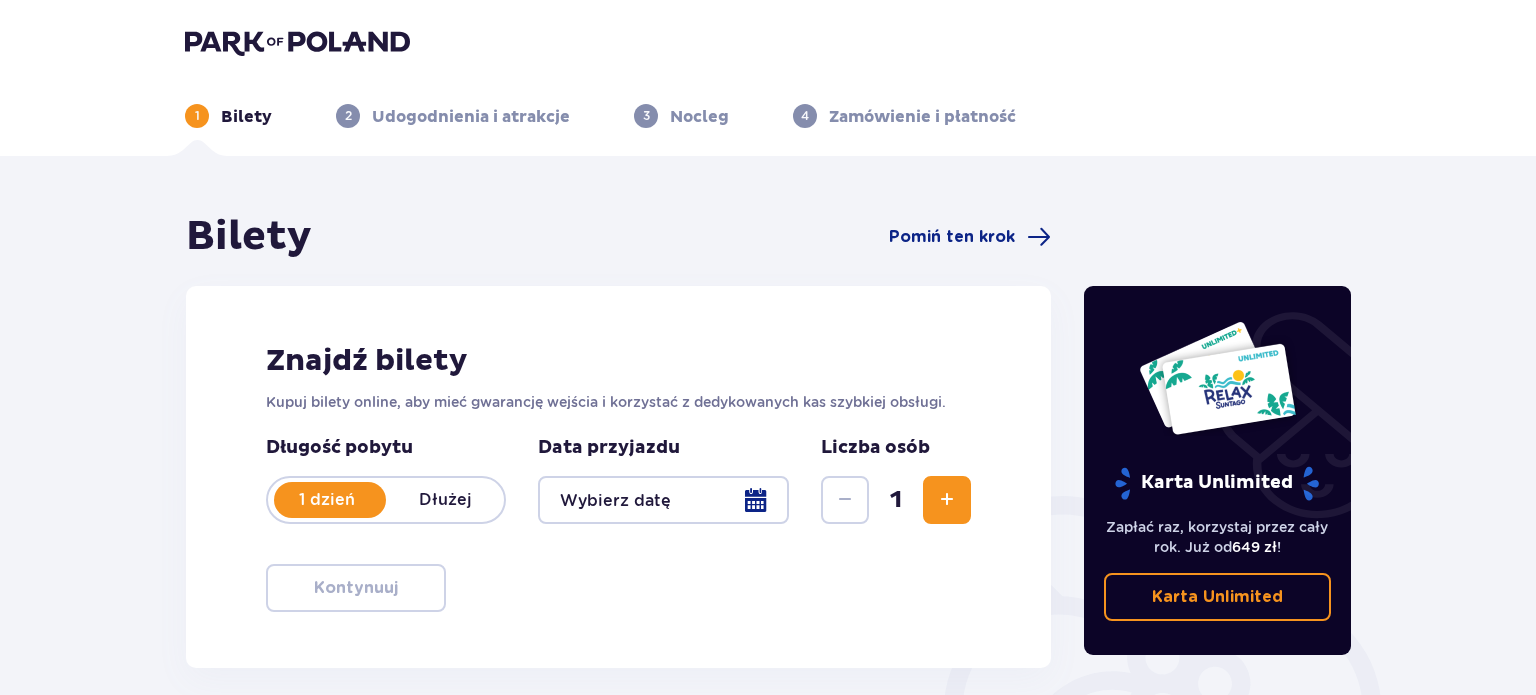 type on "07.08.25" 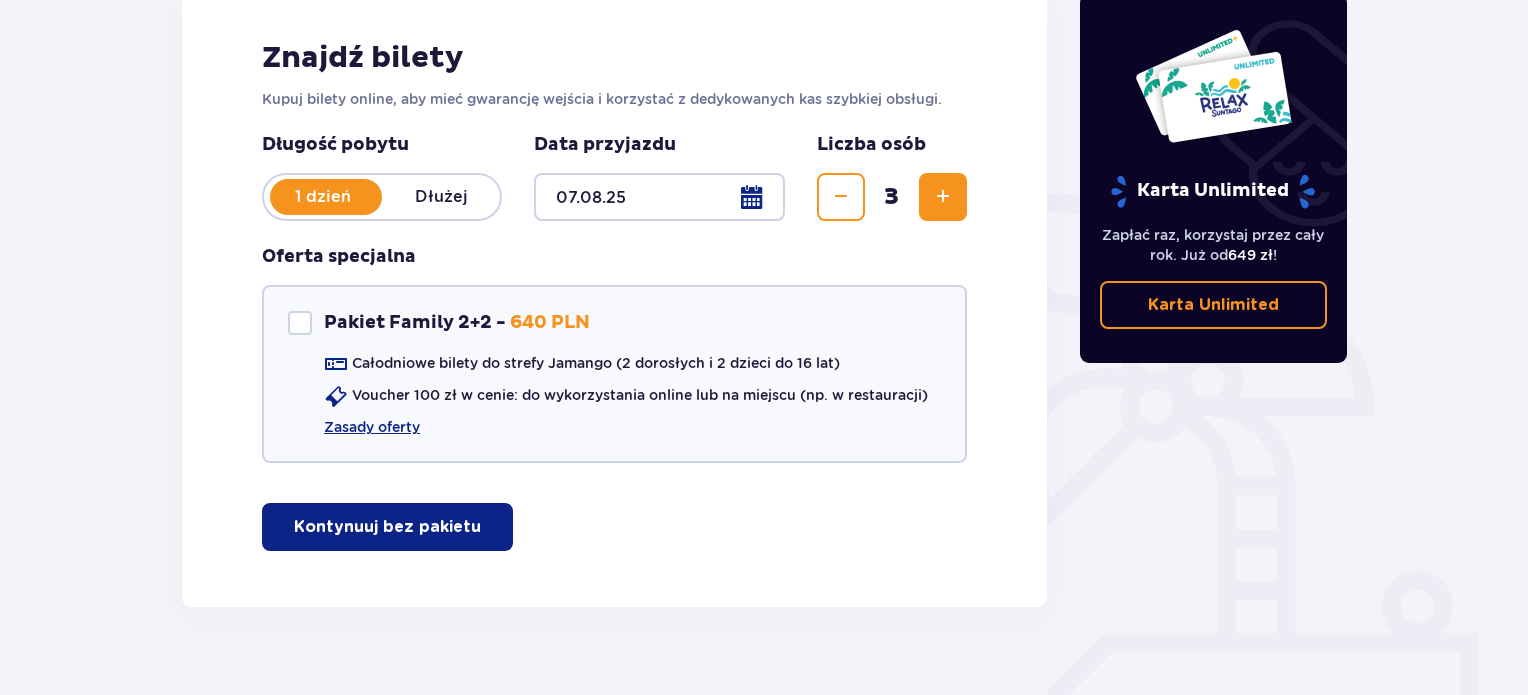 scroll, scrollTop: 328, scrollLeft: 0, axis: vertical 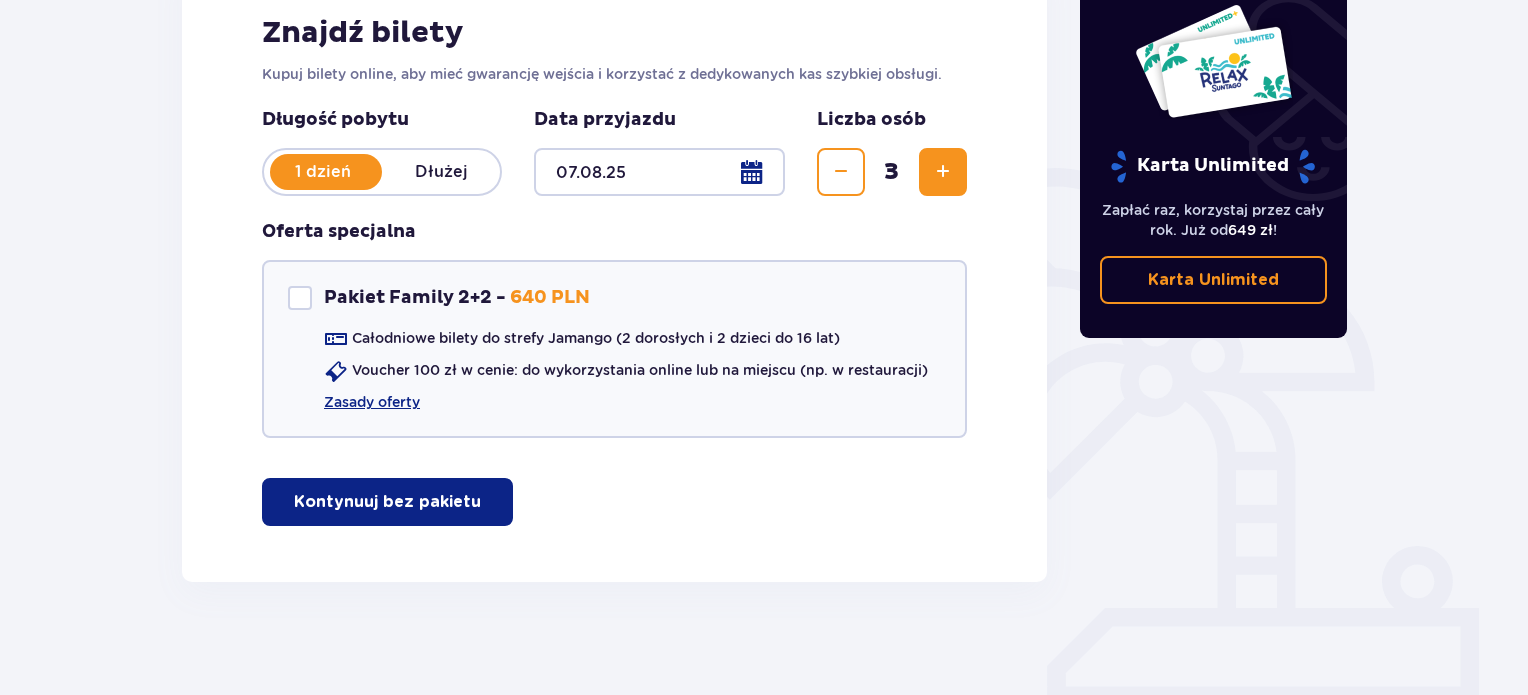 click on "Kontynuuj bez pakietu" at bounding box center [387, 502] 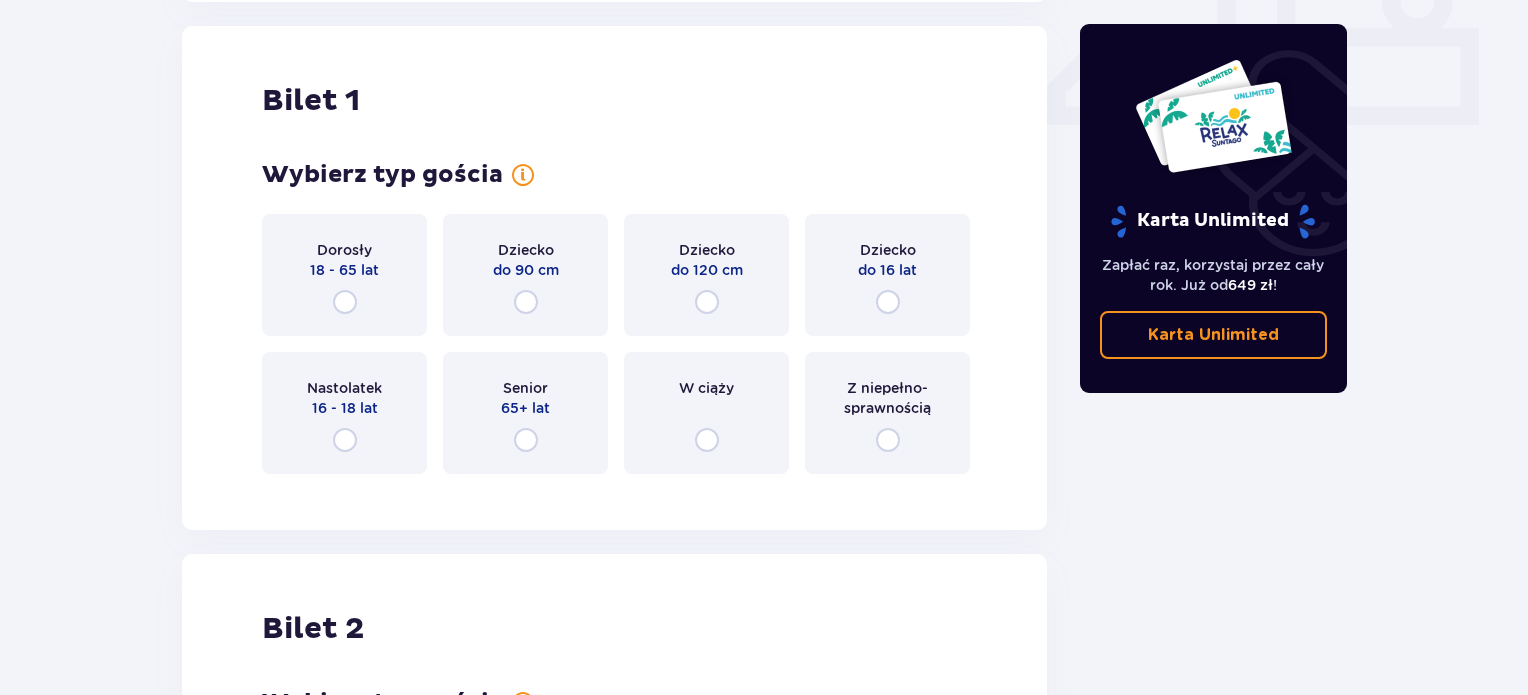 scroll, scrollTop: 909, scrollLeft: 0, axis: vertical 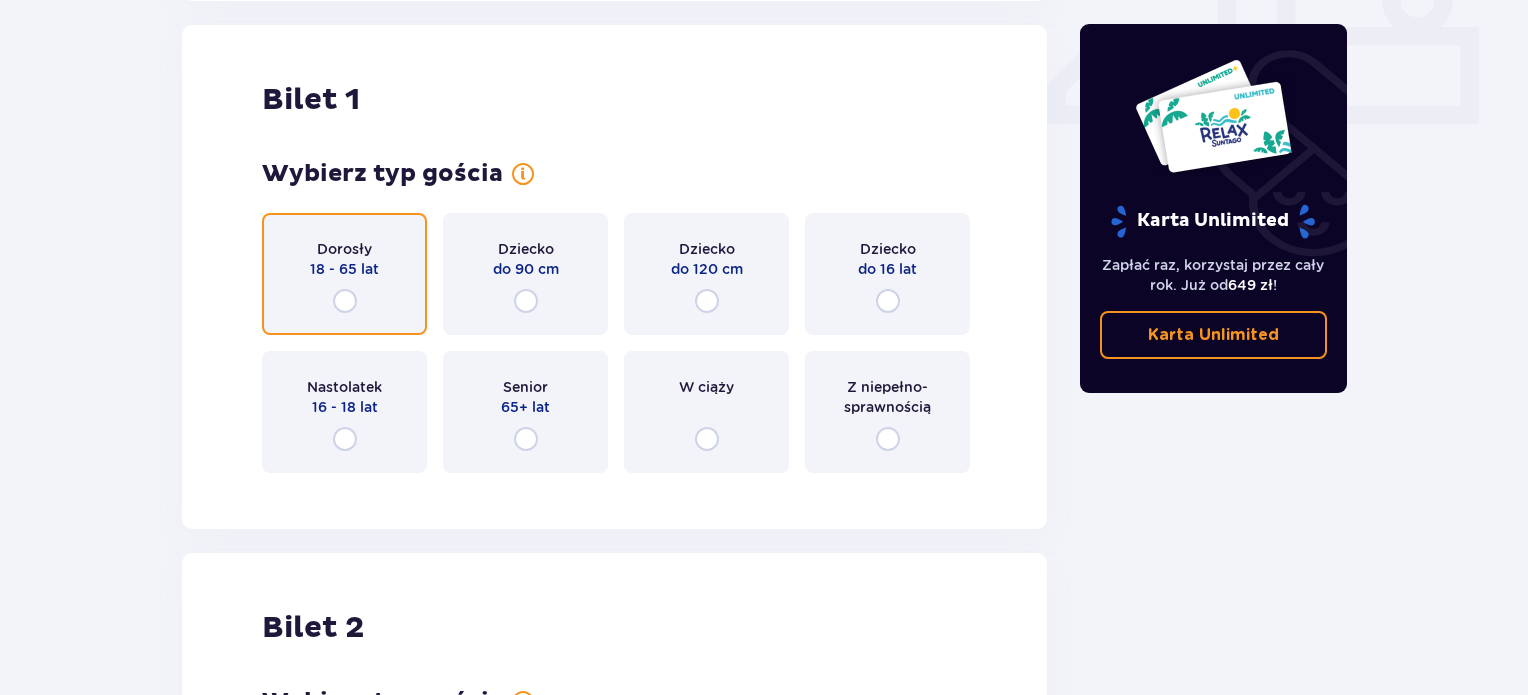 click at bounding box center [345, 301] 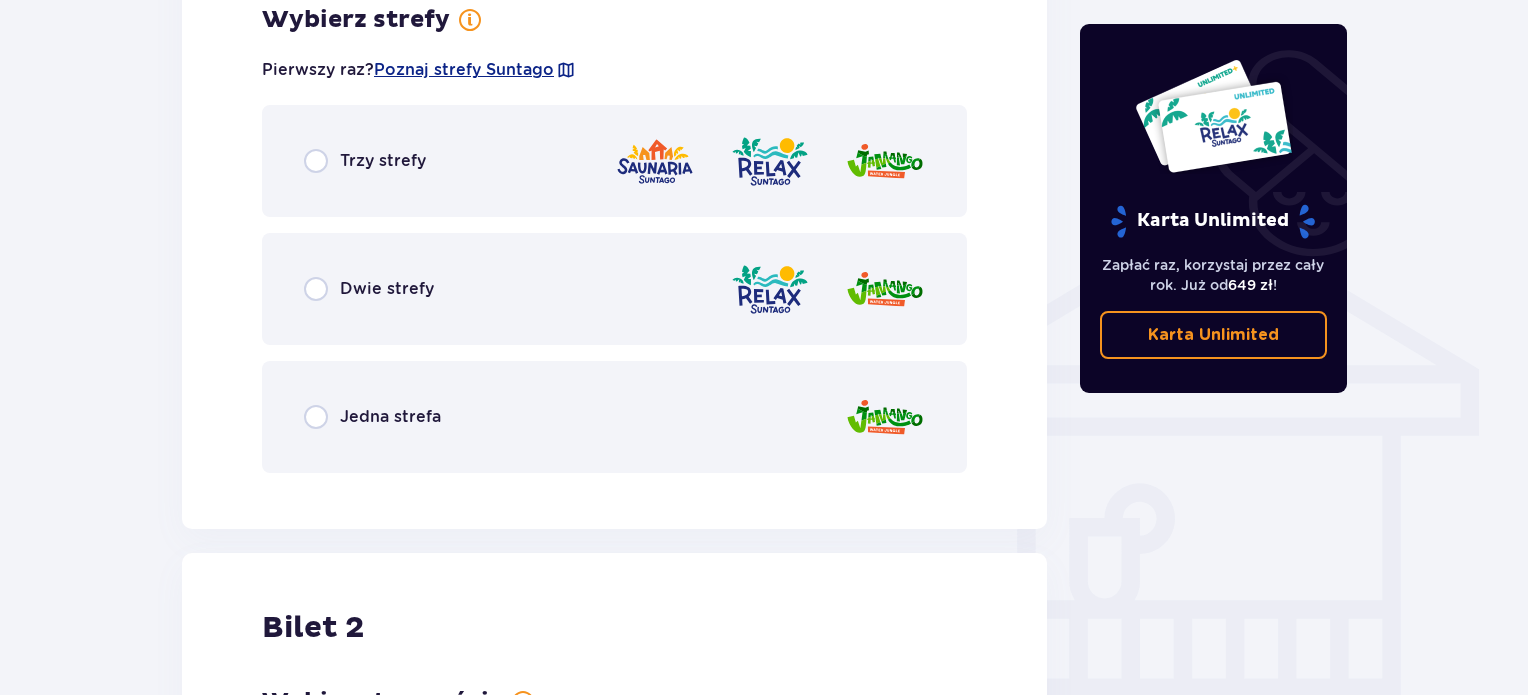 scroll, scrollTop: 1433, scrollLeft: 0, axis: vertical 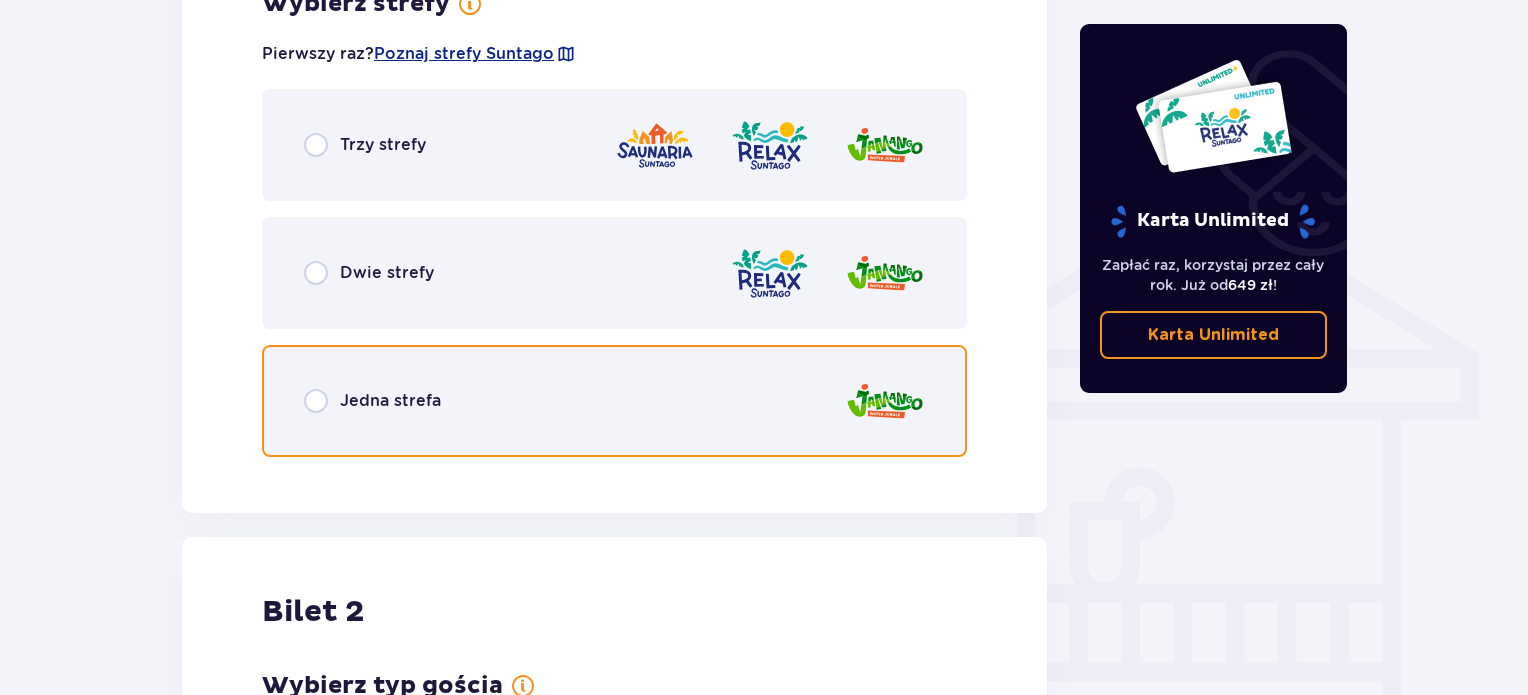 click at bounding box center (316, 401) 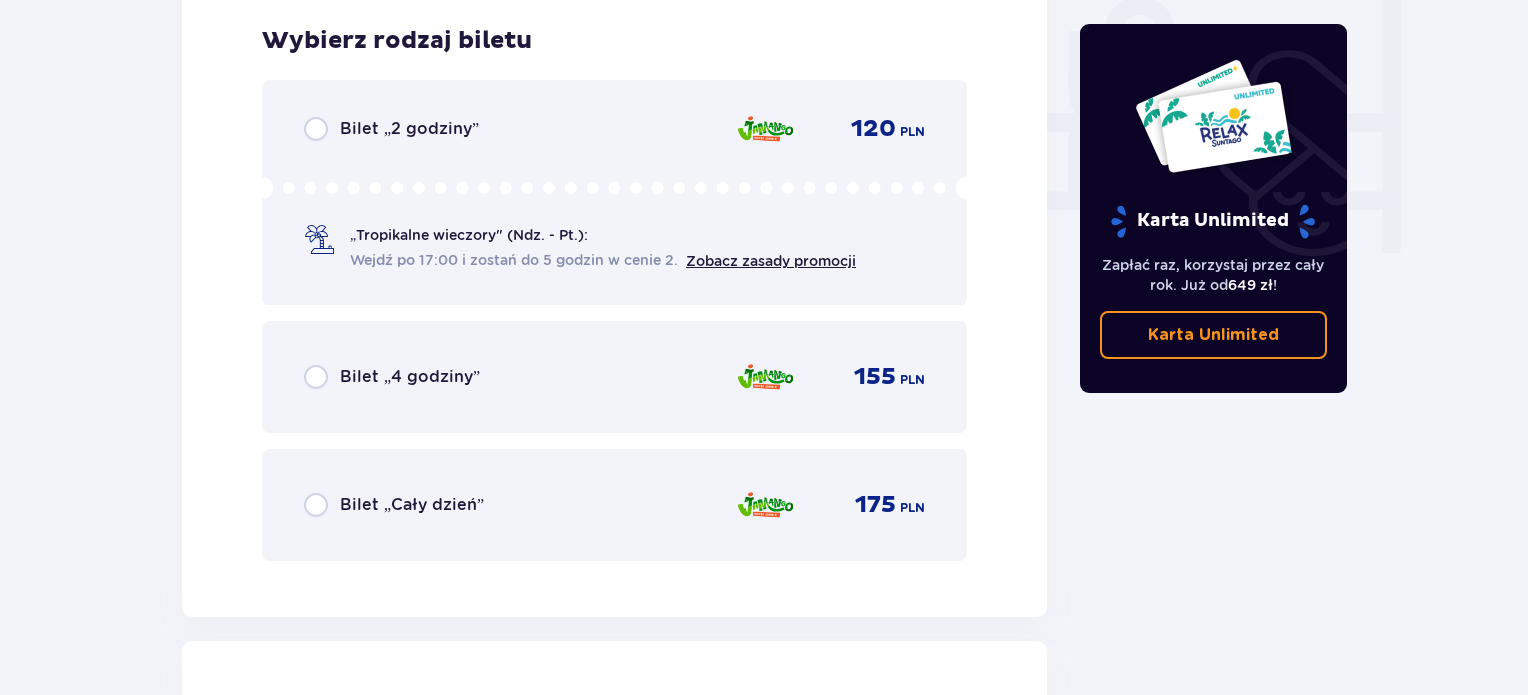 scroll, scrollTop: 1905, scrollLeft: 0, axis: vertical 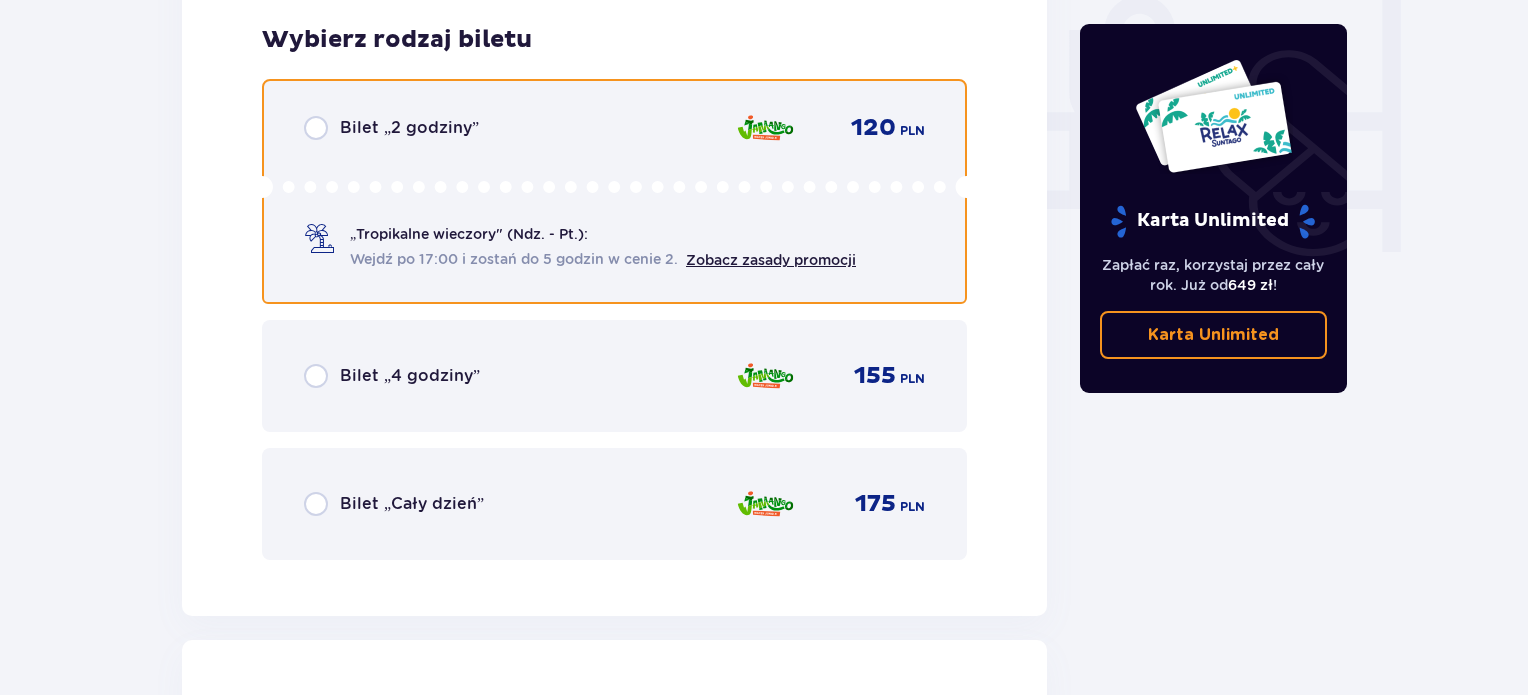 click at bounding box center (316, 128) 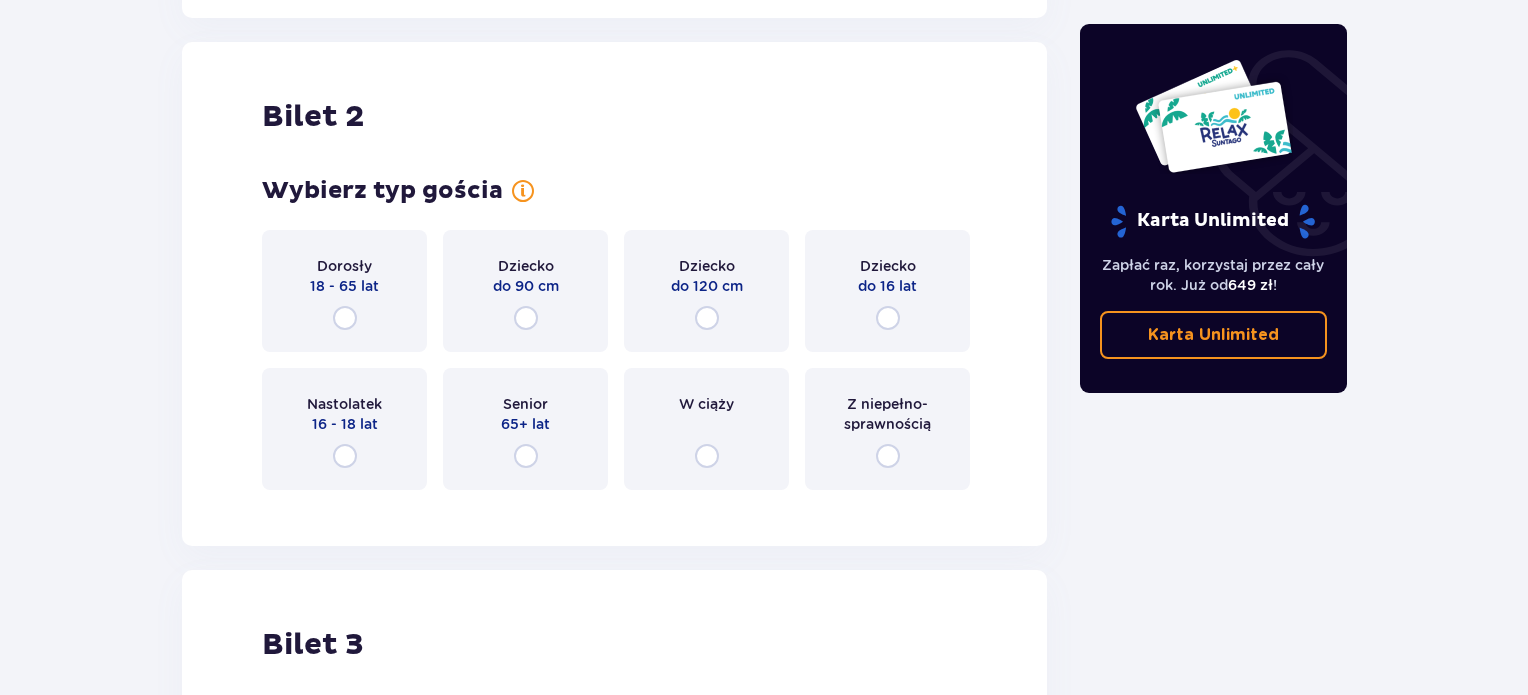 scroll, scrollTop: 2519, scrollLeft: 0, axis: vertical 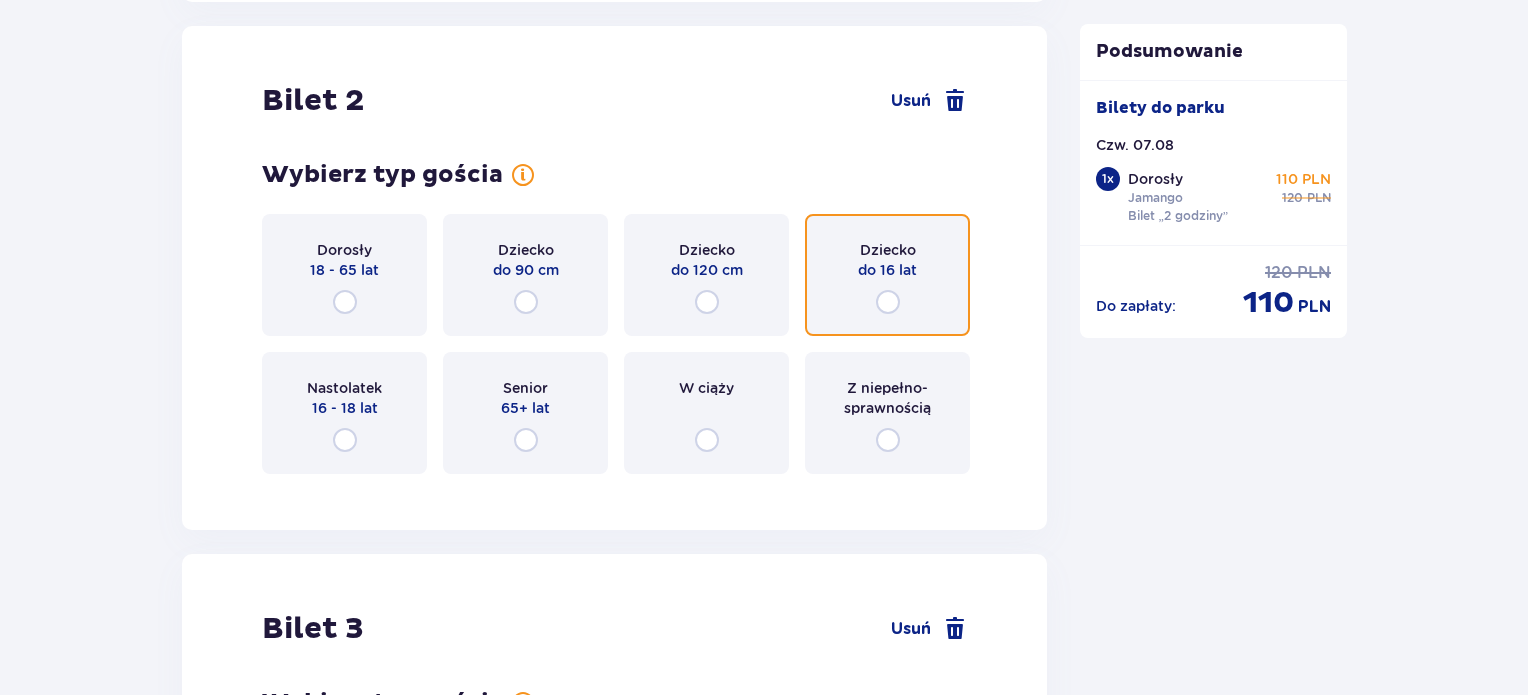 click at bounding box center [888, 302] 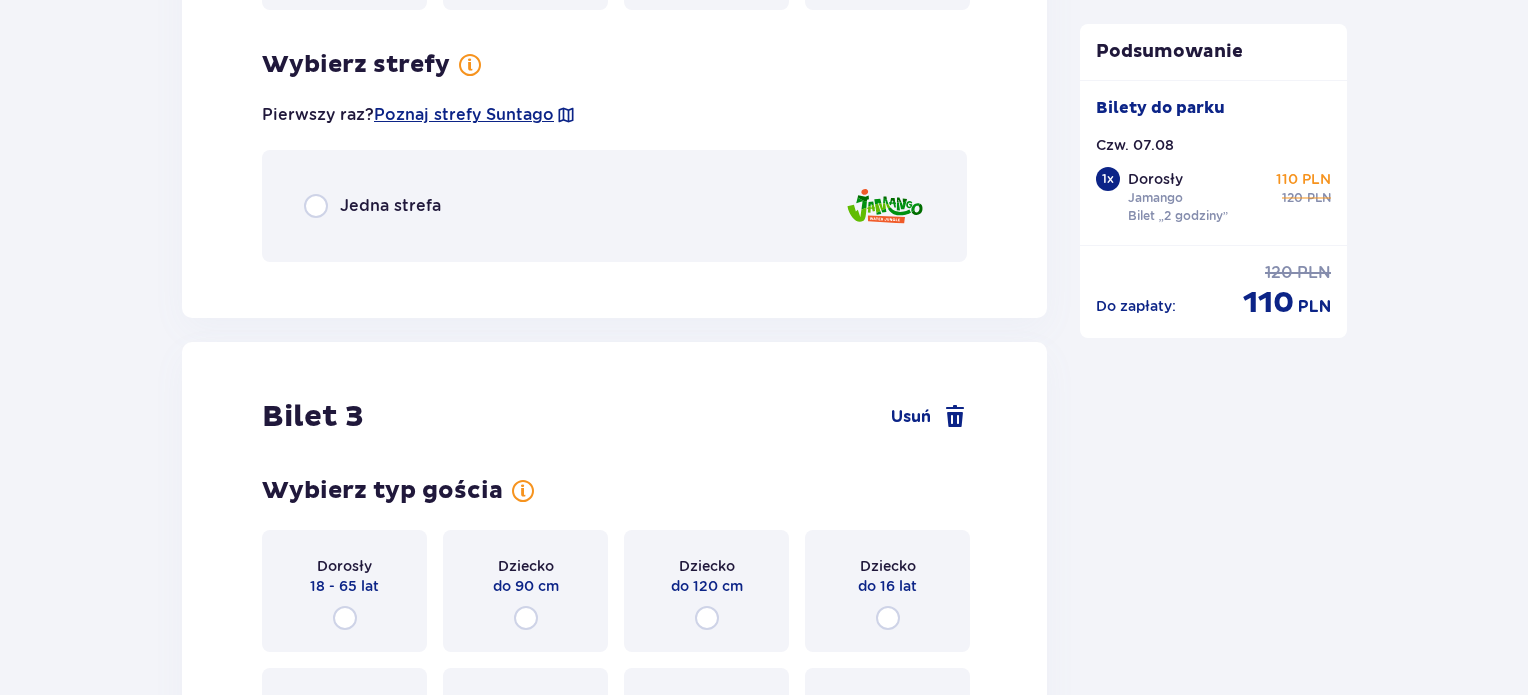 scroll, scrollTop: 3007, scrollLeft: 0, axis: vertical 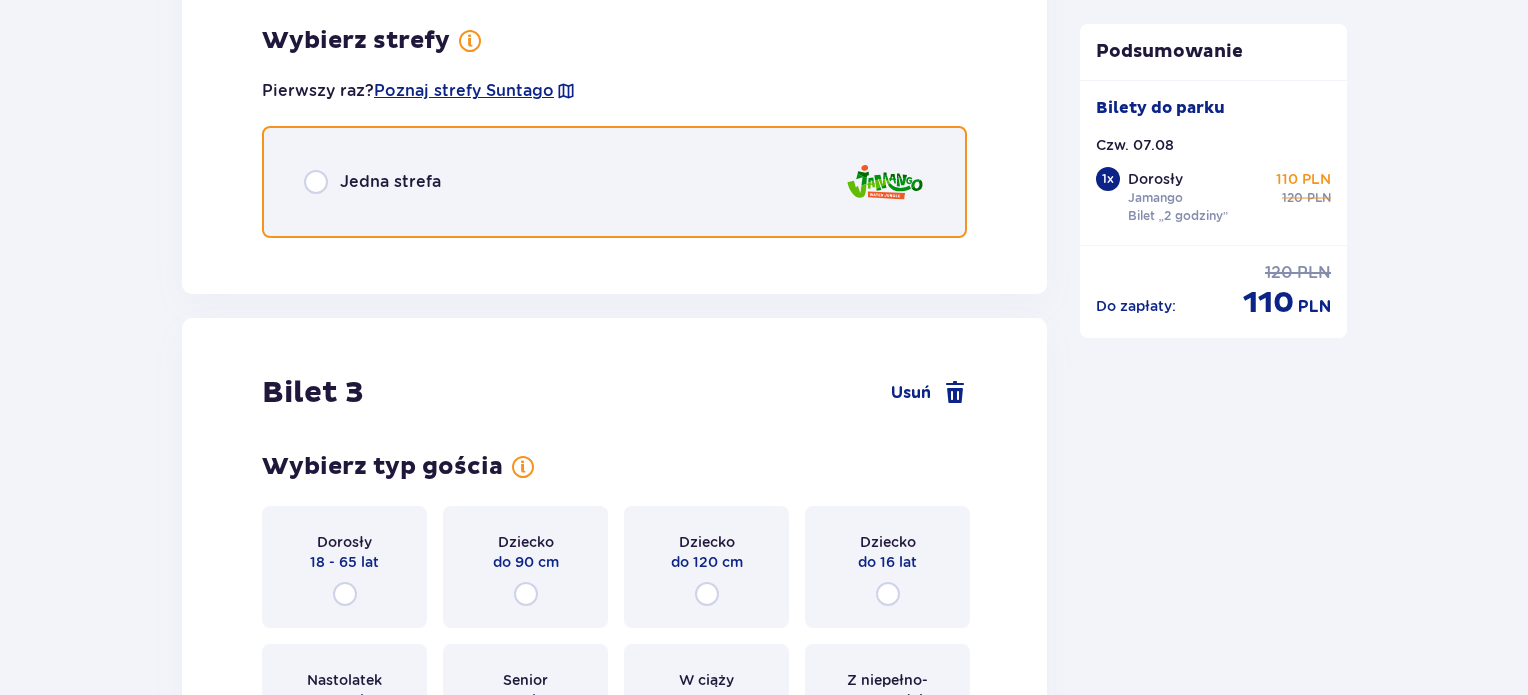 click at bounding box center [316, 182] 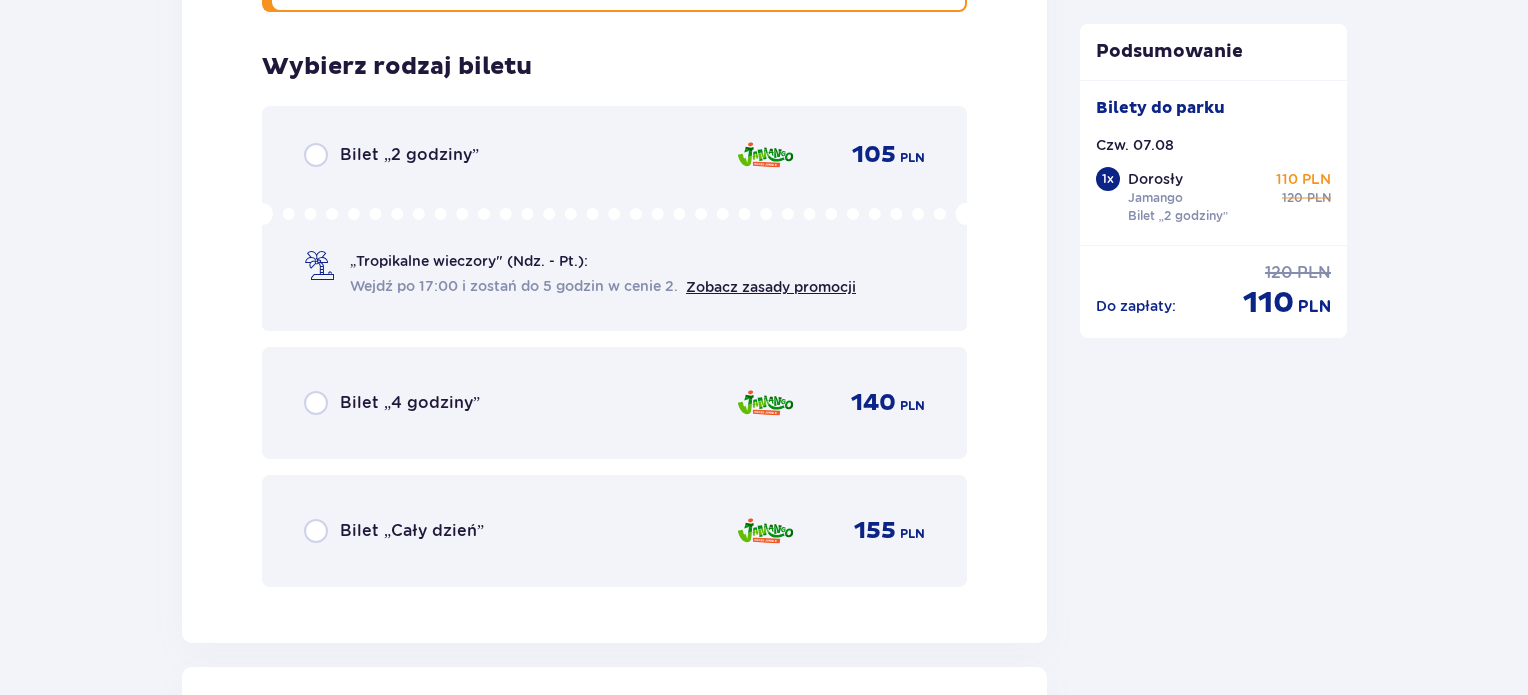 scroll, scrollTop: 3259, scrollLeft: 0, axis: vertical 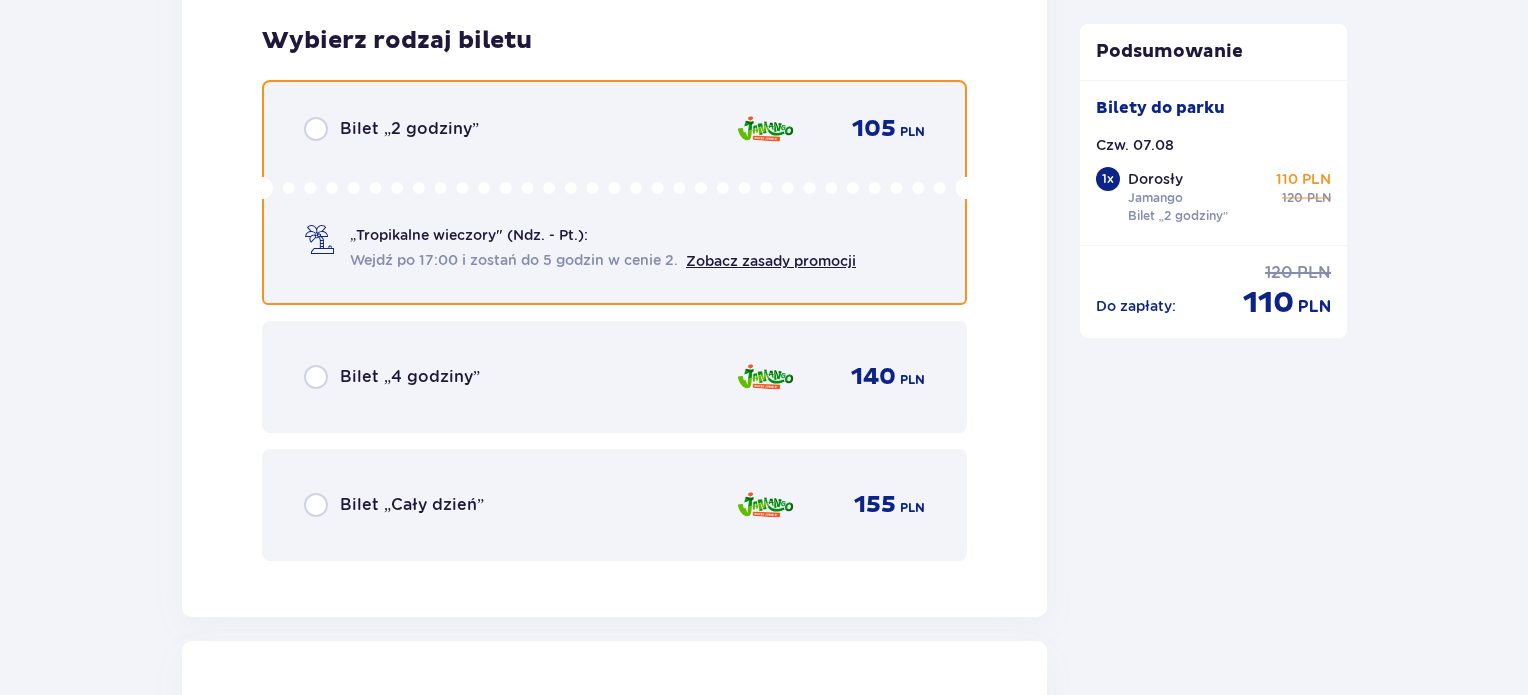 click at bounding box center [316, 129] 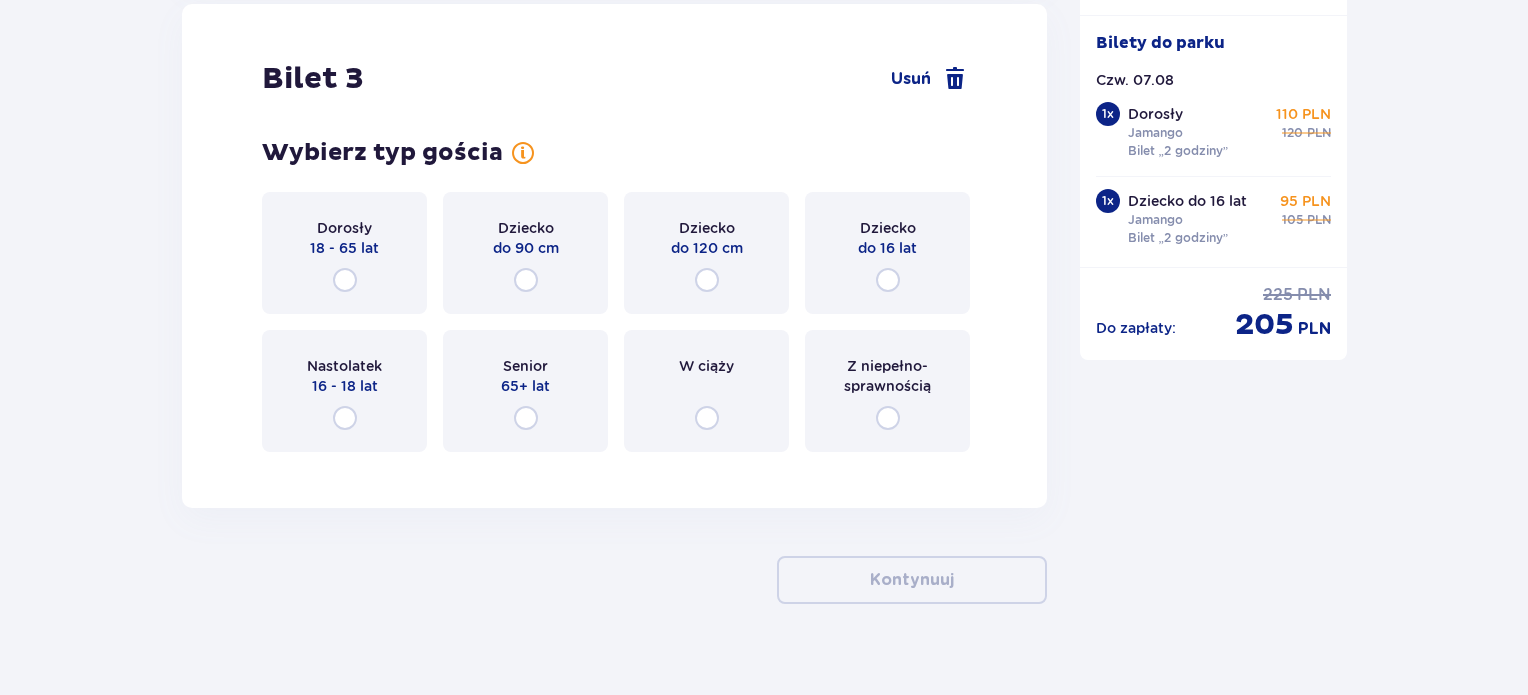 scroll, scrollTop: 3922, scrollLeft: 0, axis: vertical 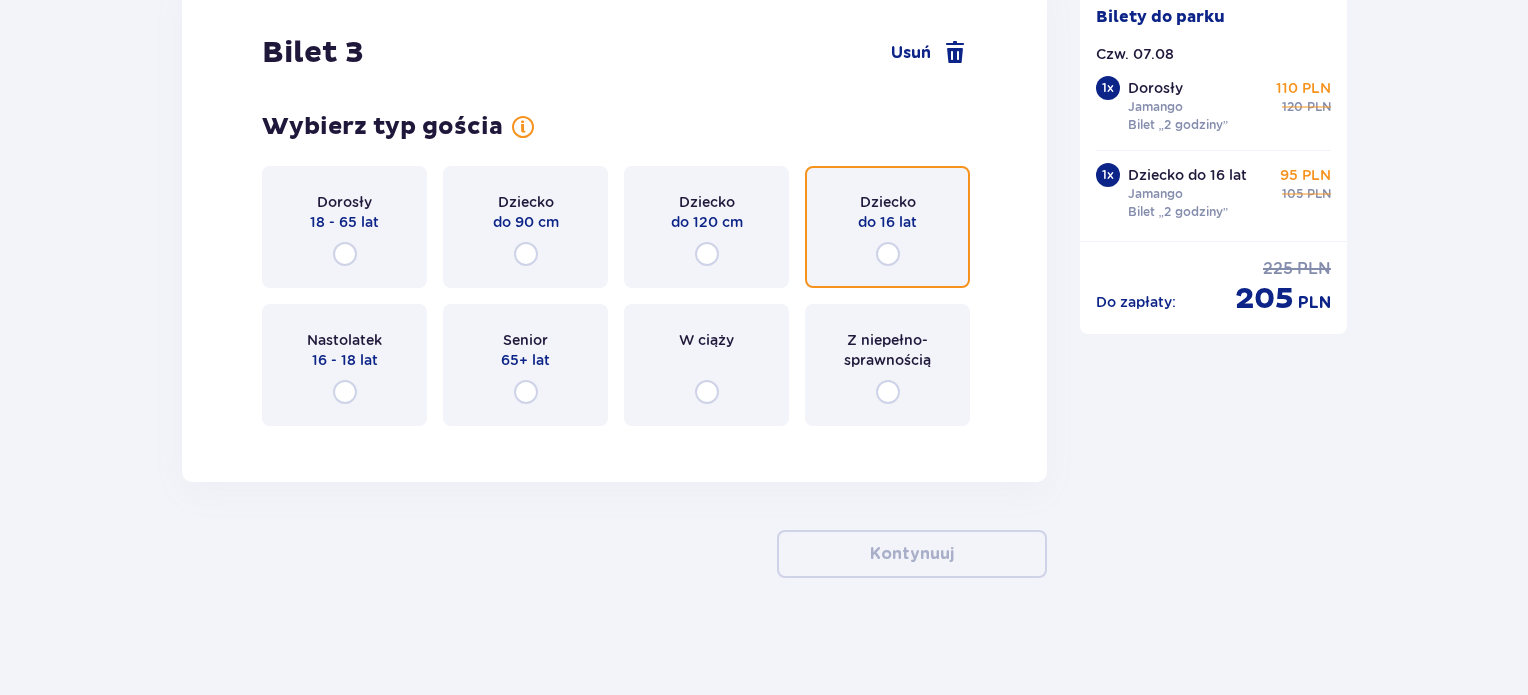 click at bounding box center [888, 254] 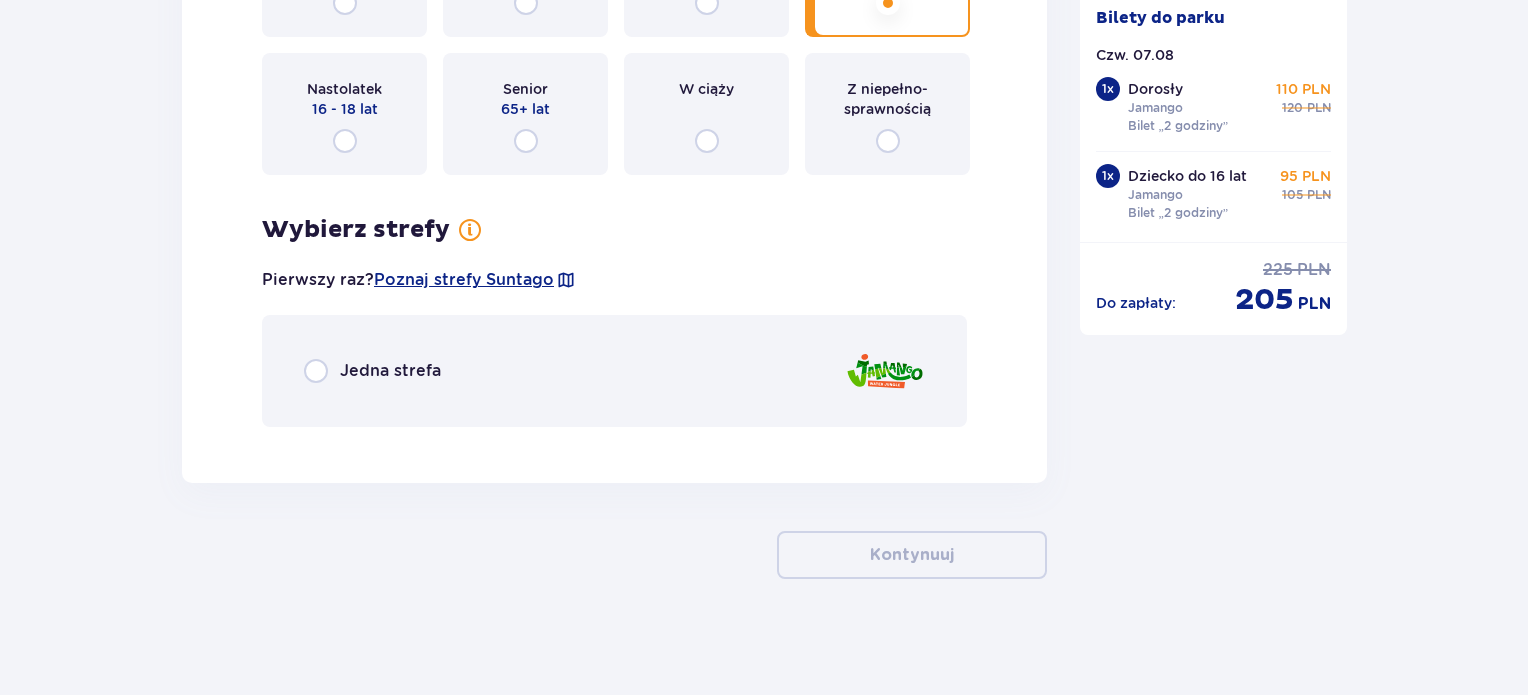 scroll, scrollTop: 4174, scrollLeft: 0, axis: vertical 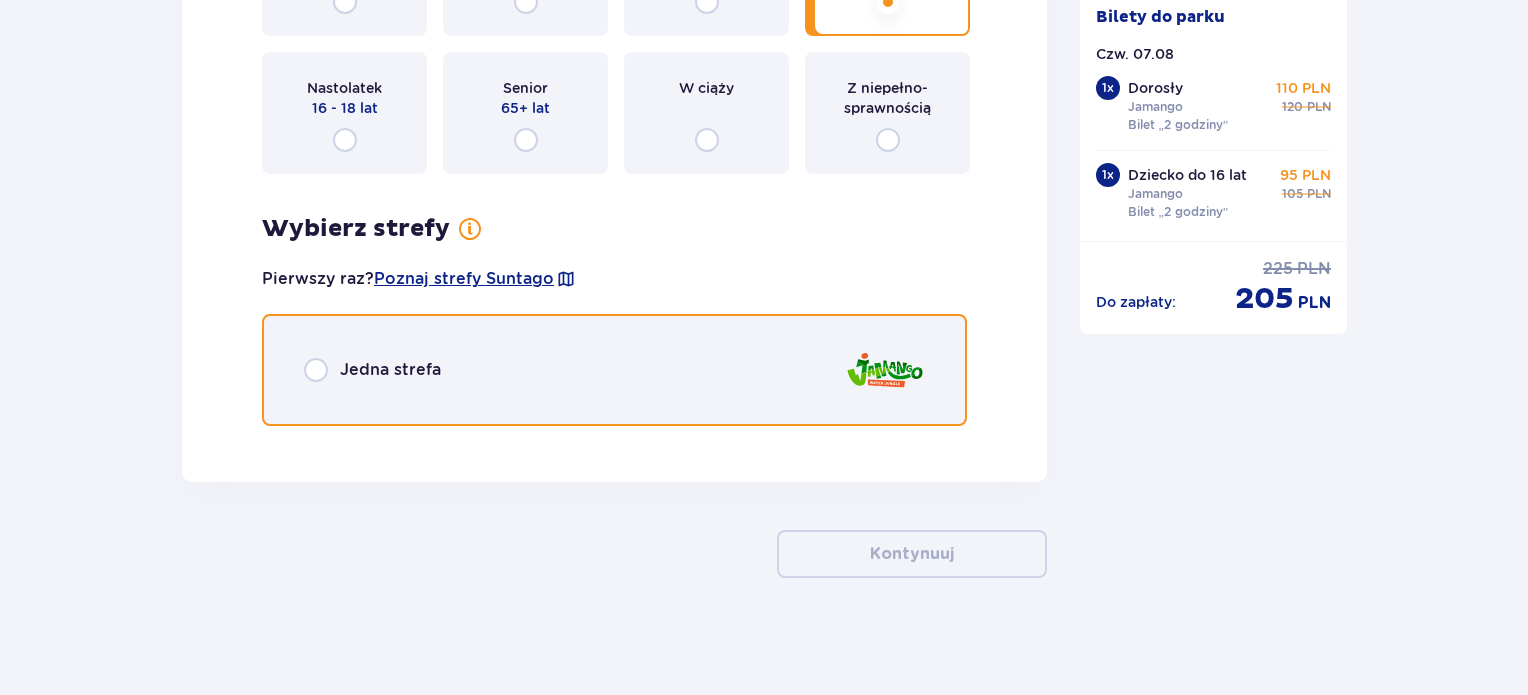 click at bounding box center [316, 370] 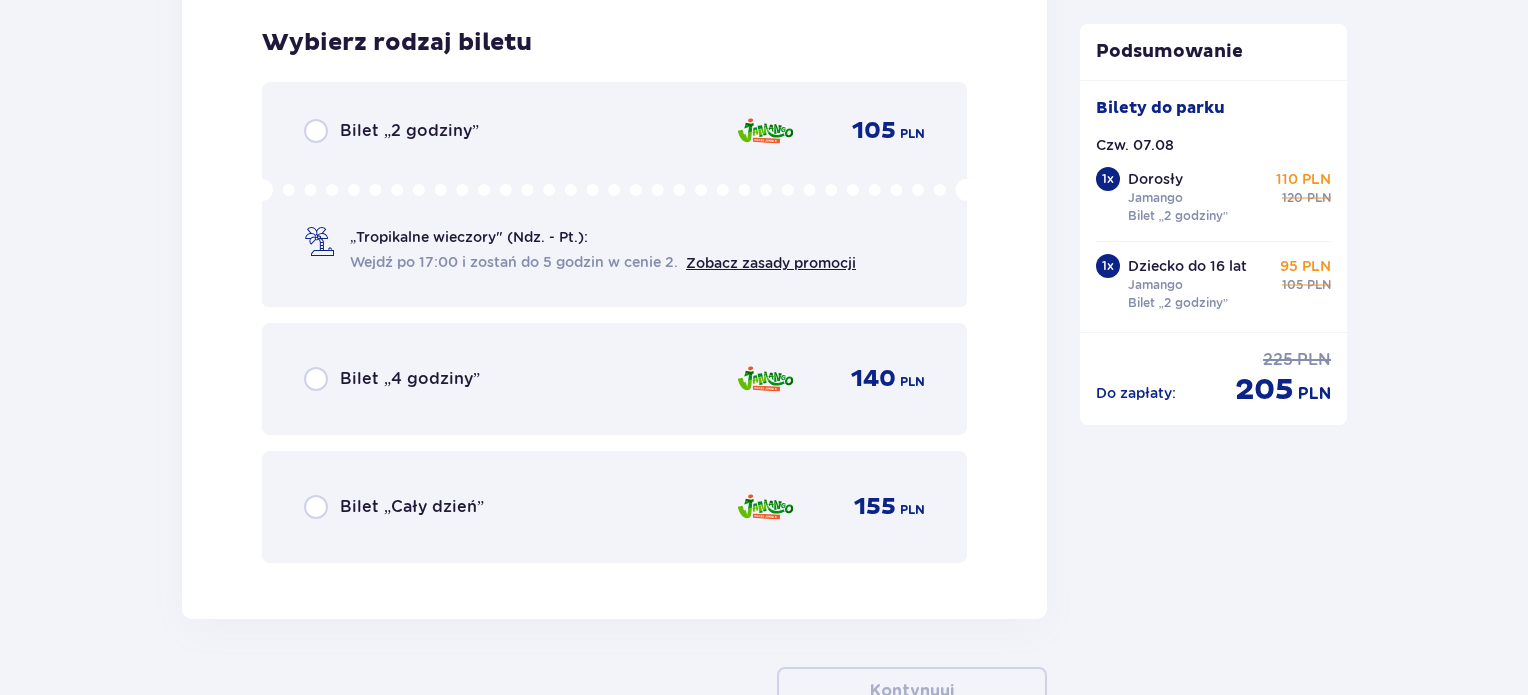 scroll, scrollTop: 4613, scrollLeft: 0, axis: vertical 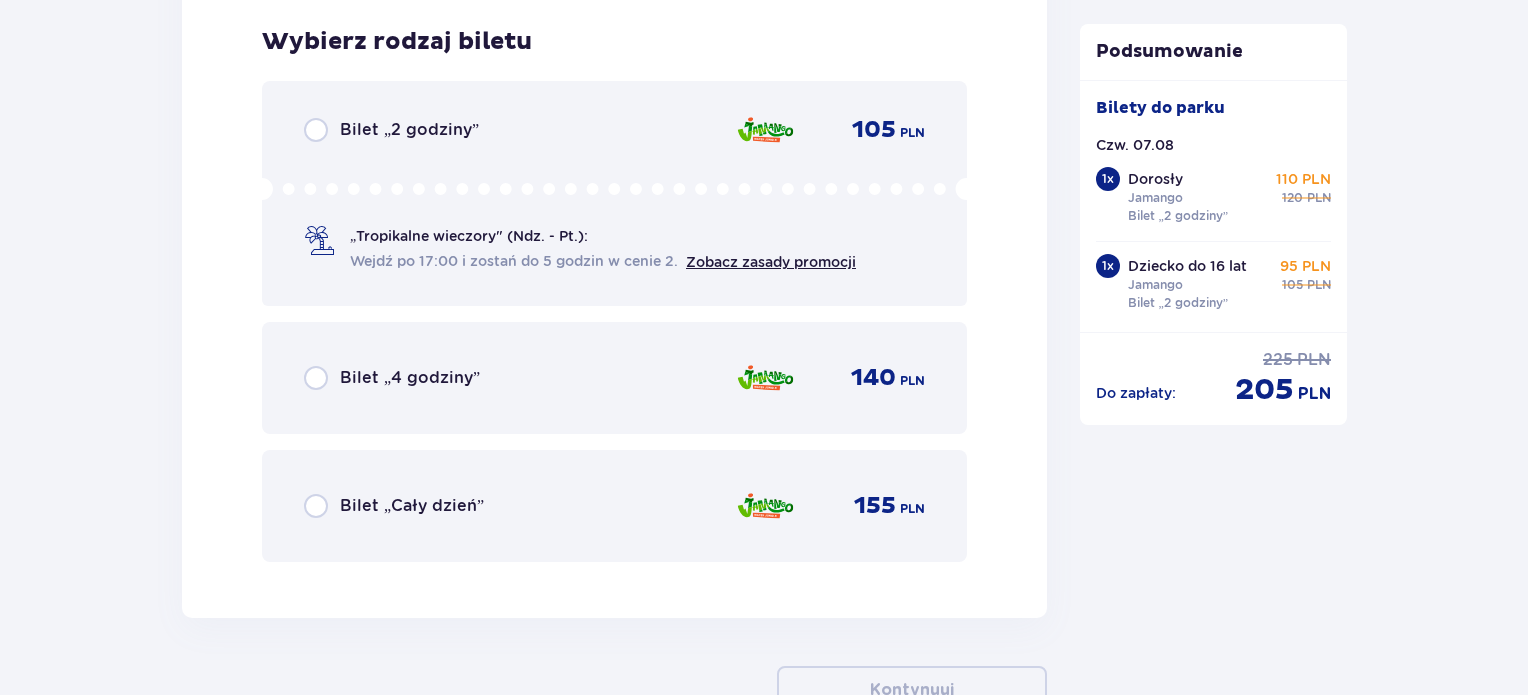 click on "Bilet „2 godziny”   105 PLN „Tropikalne wieczory" (Ndz. - Pt.): Wejdź po 17:00 i zostań do 5 godzin w cenie 2. Zobacz zasady promocji" at bounding box center (614, 193) 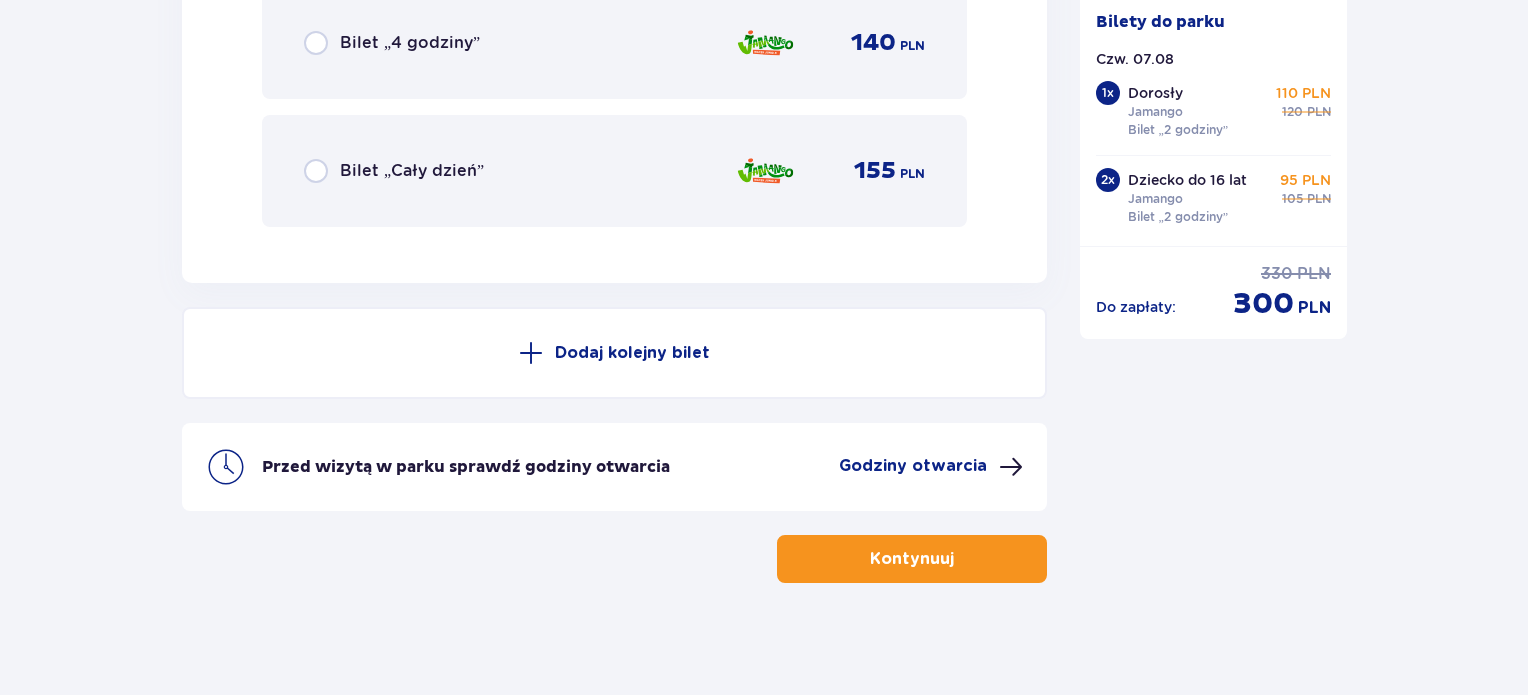 scroll, scrollTop: 4952, scrollLeft: 0, axis: vertical 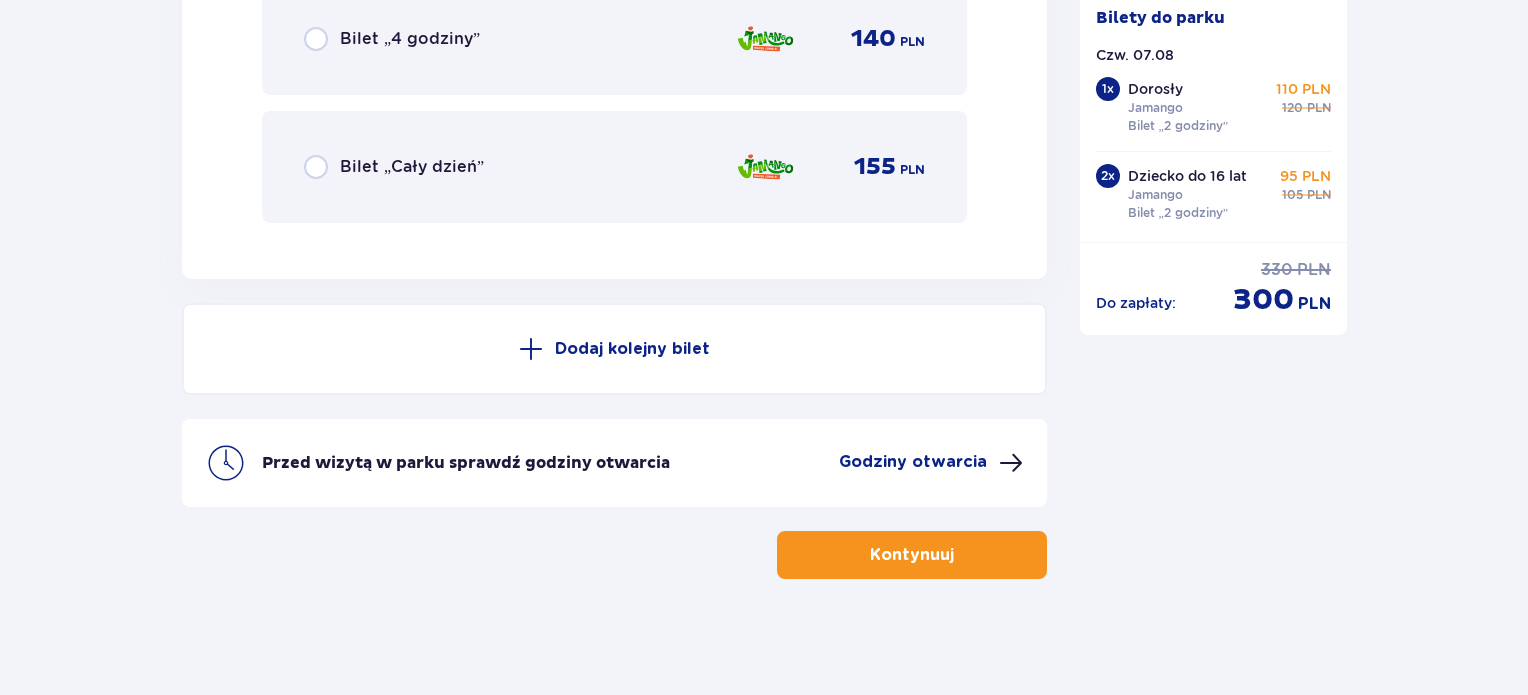 click on "Kontynuuj" at bounding box center (912, 555) 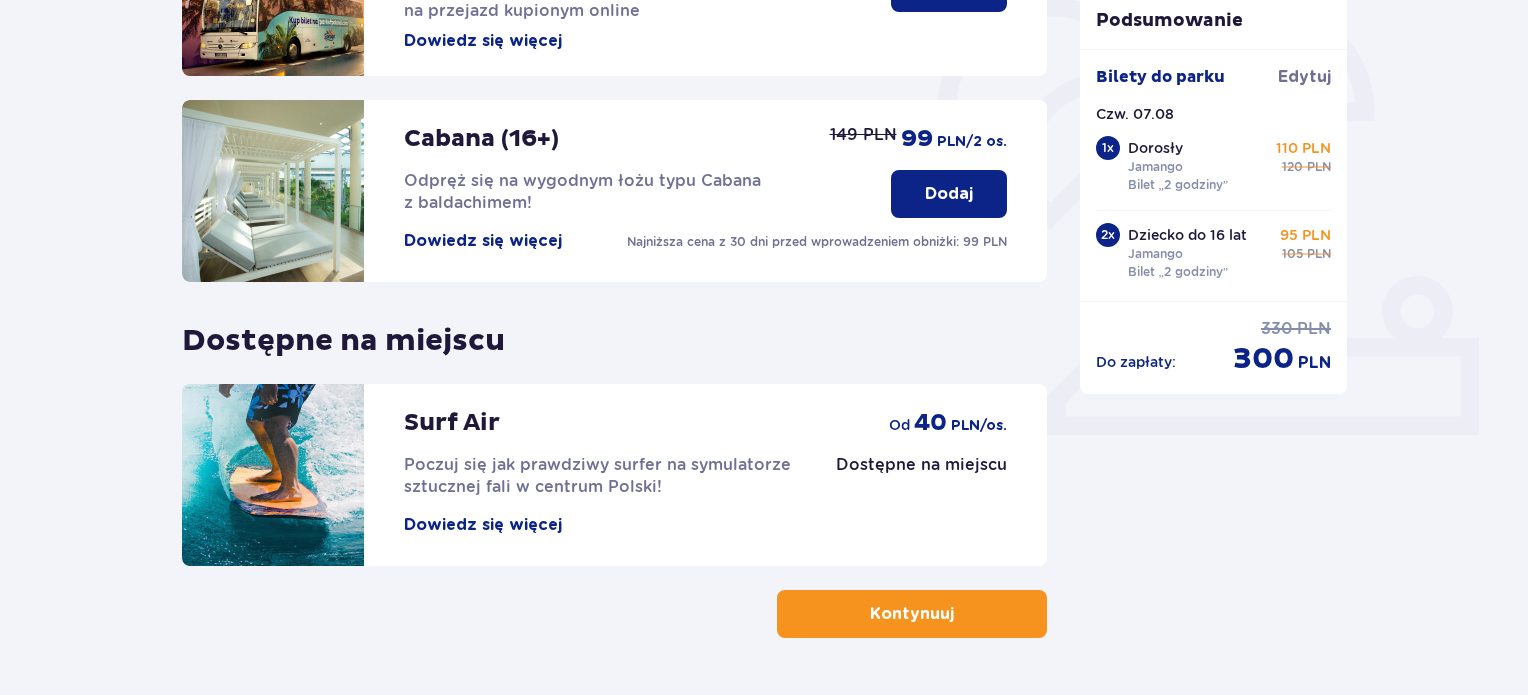 scroll, scrollTop: 660, scrollLeft: 0, axis: vertical 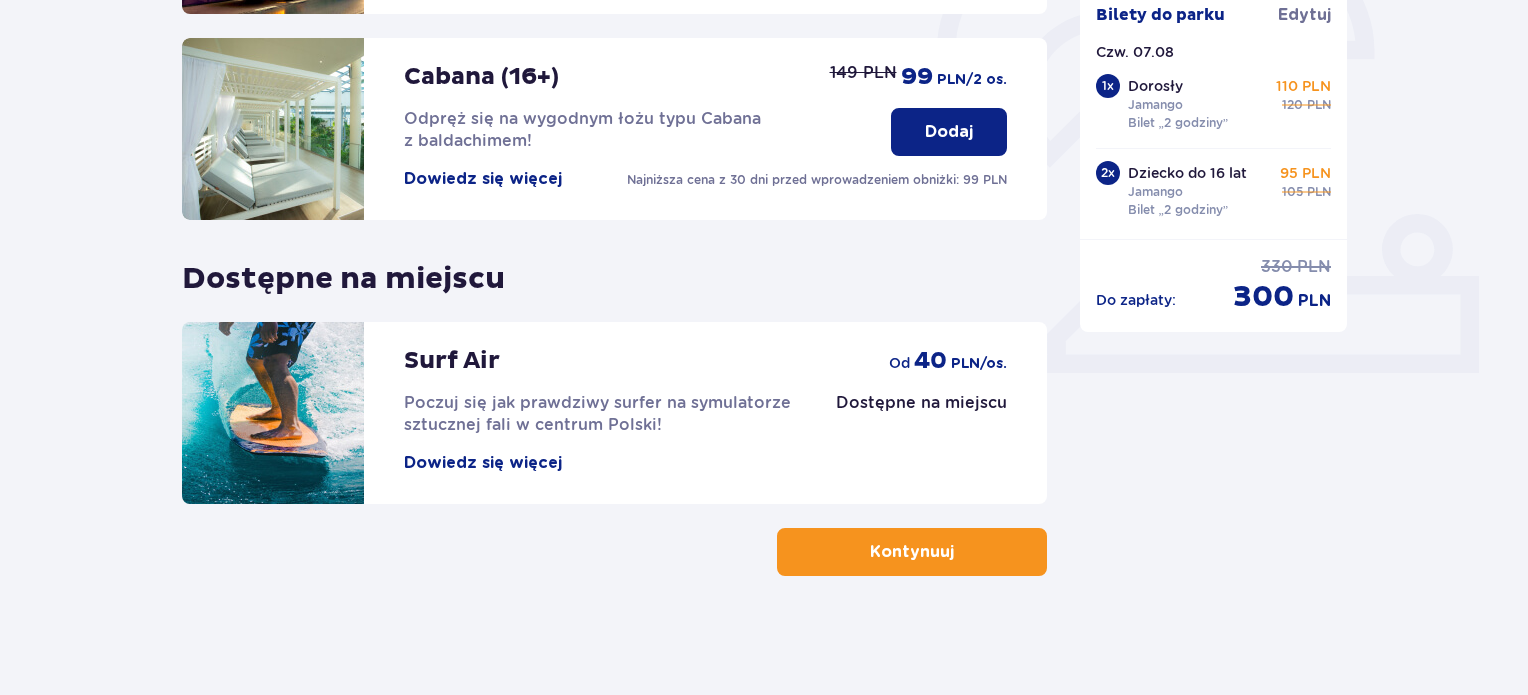 click on "Kontynuuj" at bounding box center [912, 552] 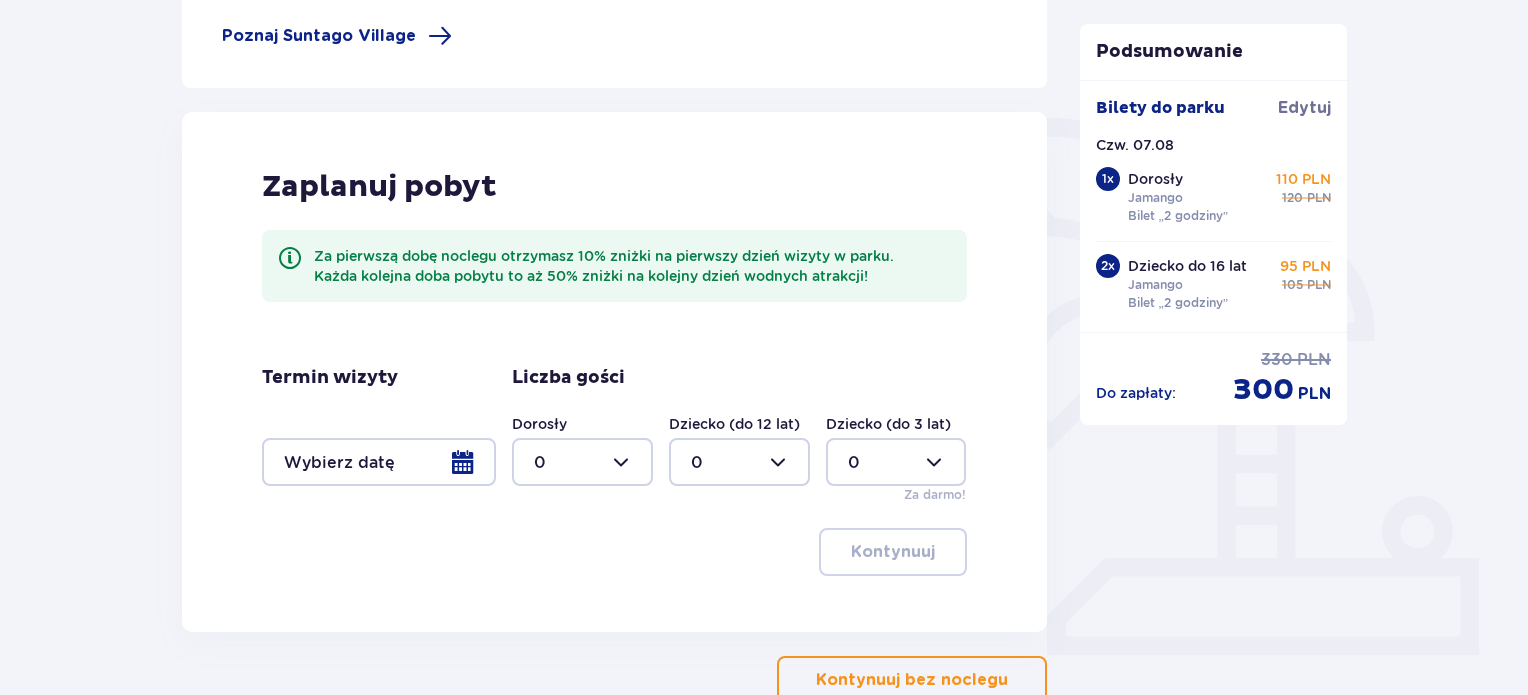 scroll, scrollTop: 438, scrollLeft: 0, axis: vertical 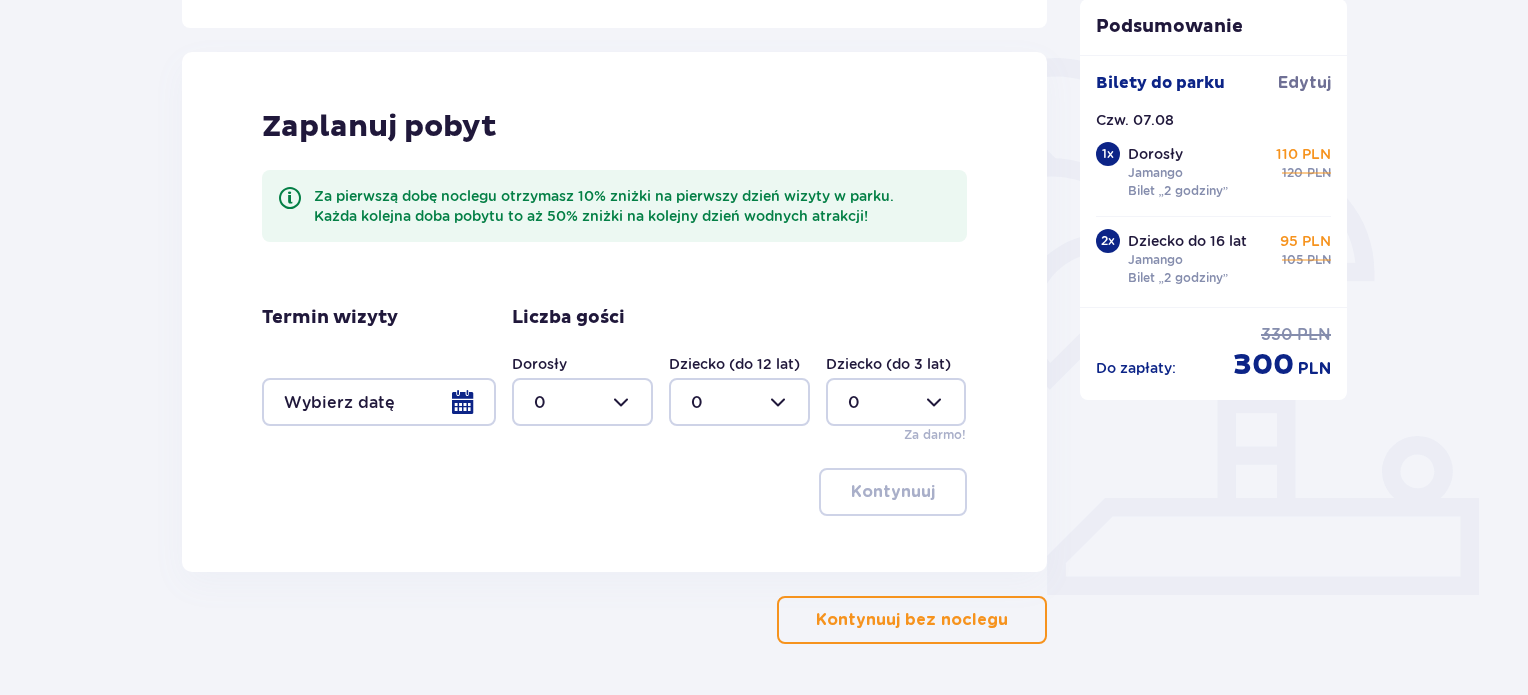 click on "Kontynuuj bez noclegu" at bounding box center [912, 620] 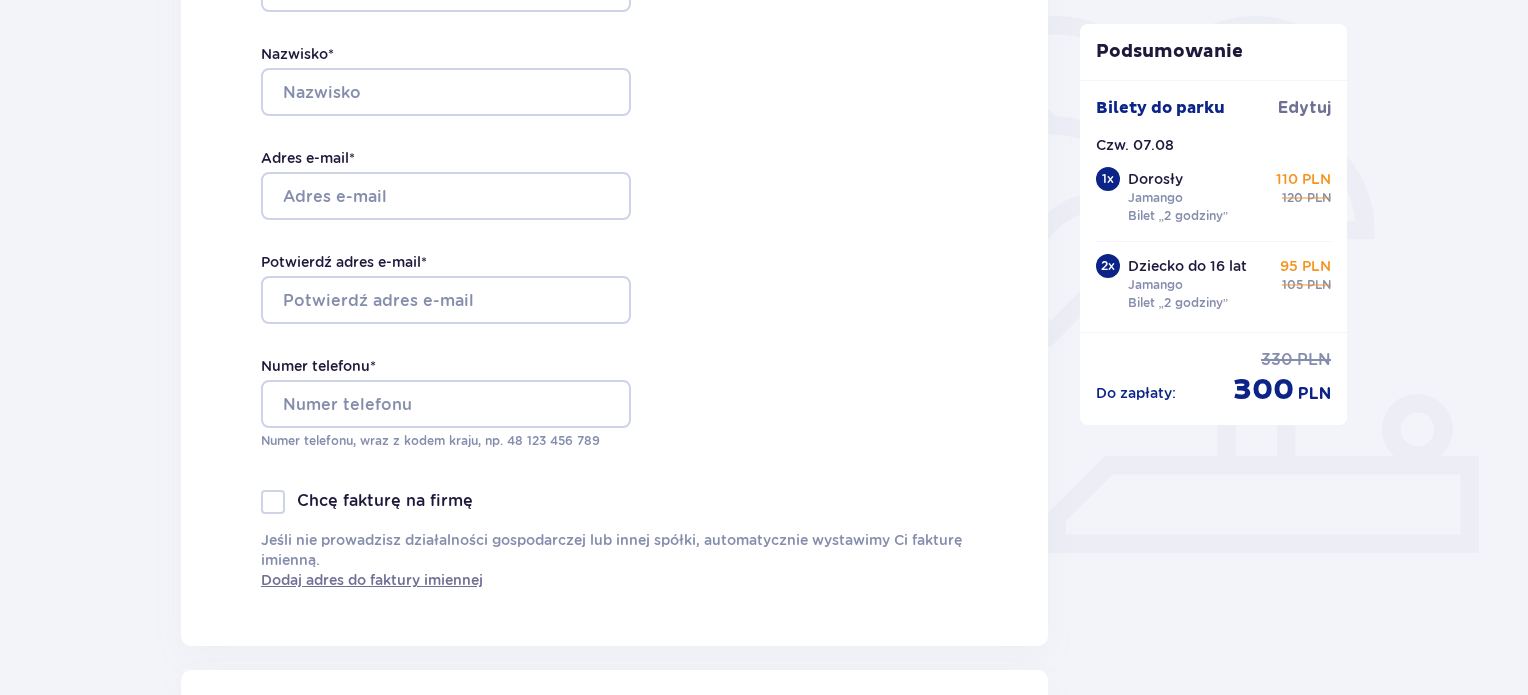 scroll, scrollTop: 165, scrollLeft: 0, axis: vertical 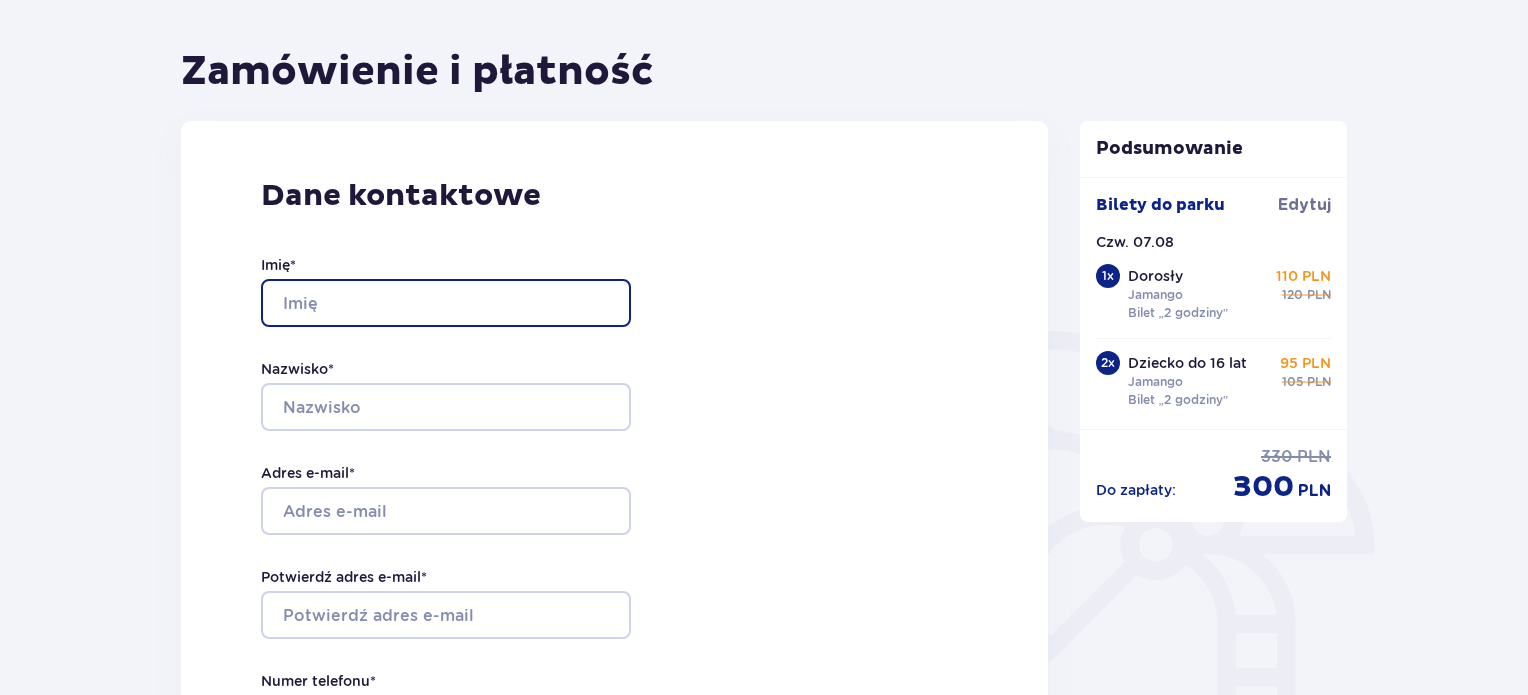 click on "Imię *" at bounding box center [446, 303] 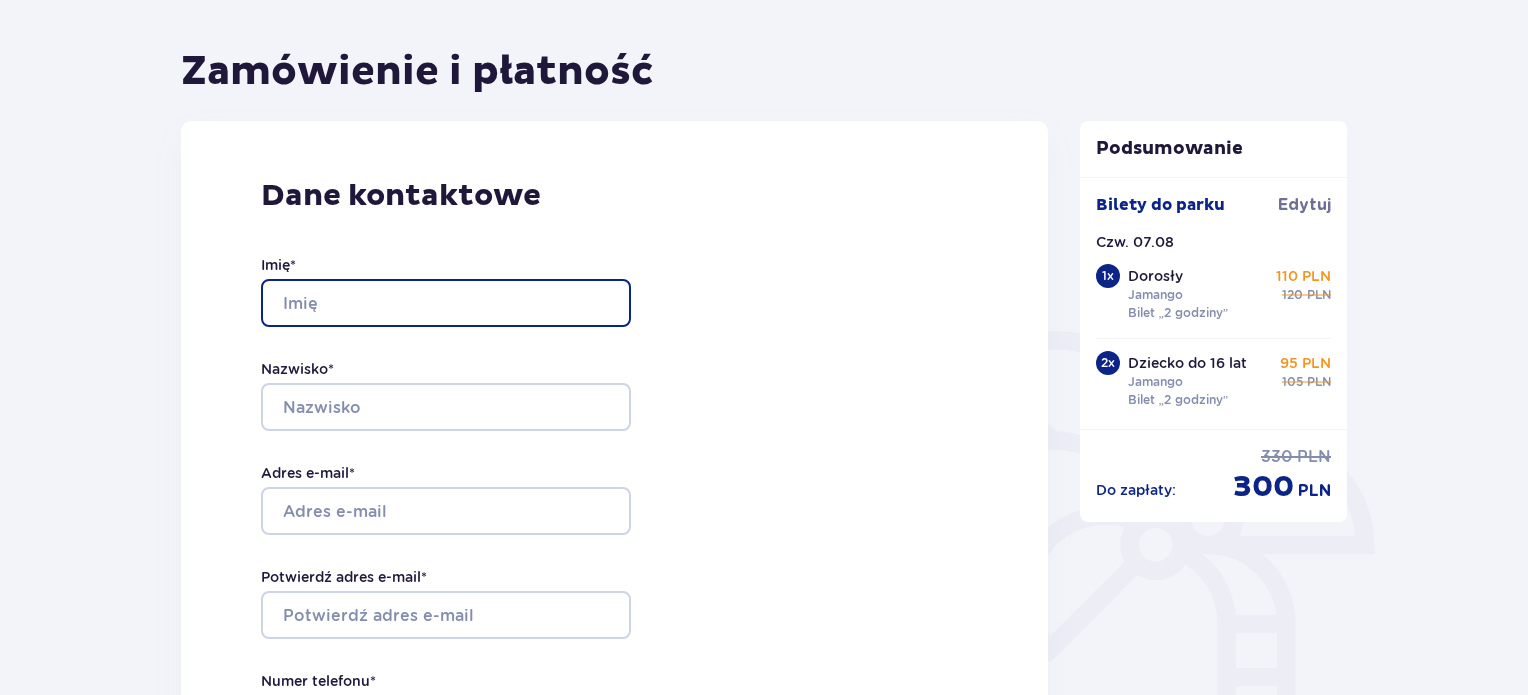 type on "Cezary" 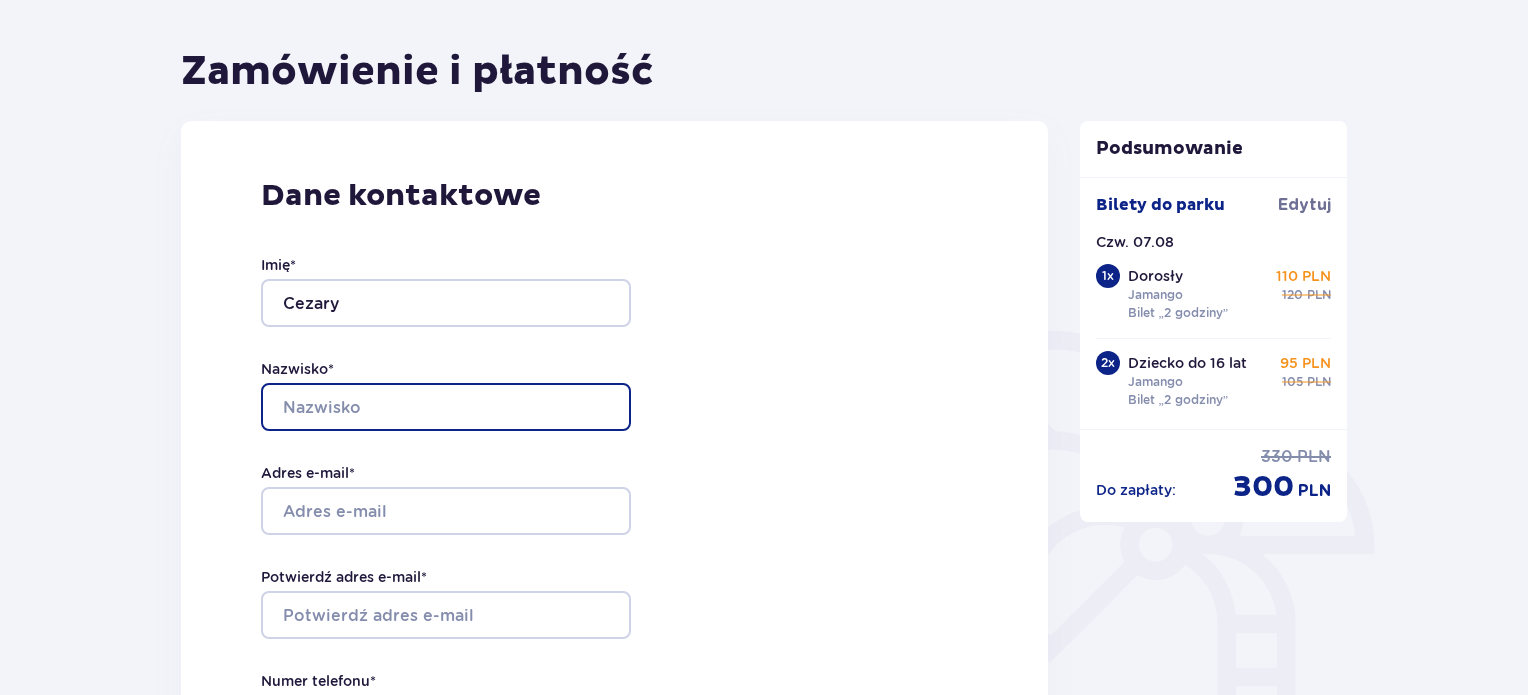 click on "Nazwisko *" at bounding box center [446, 407] 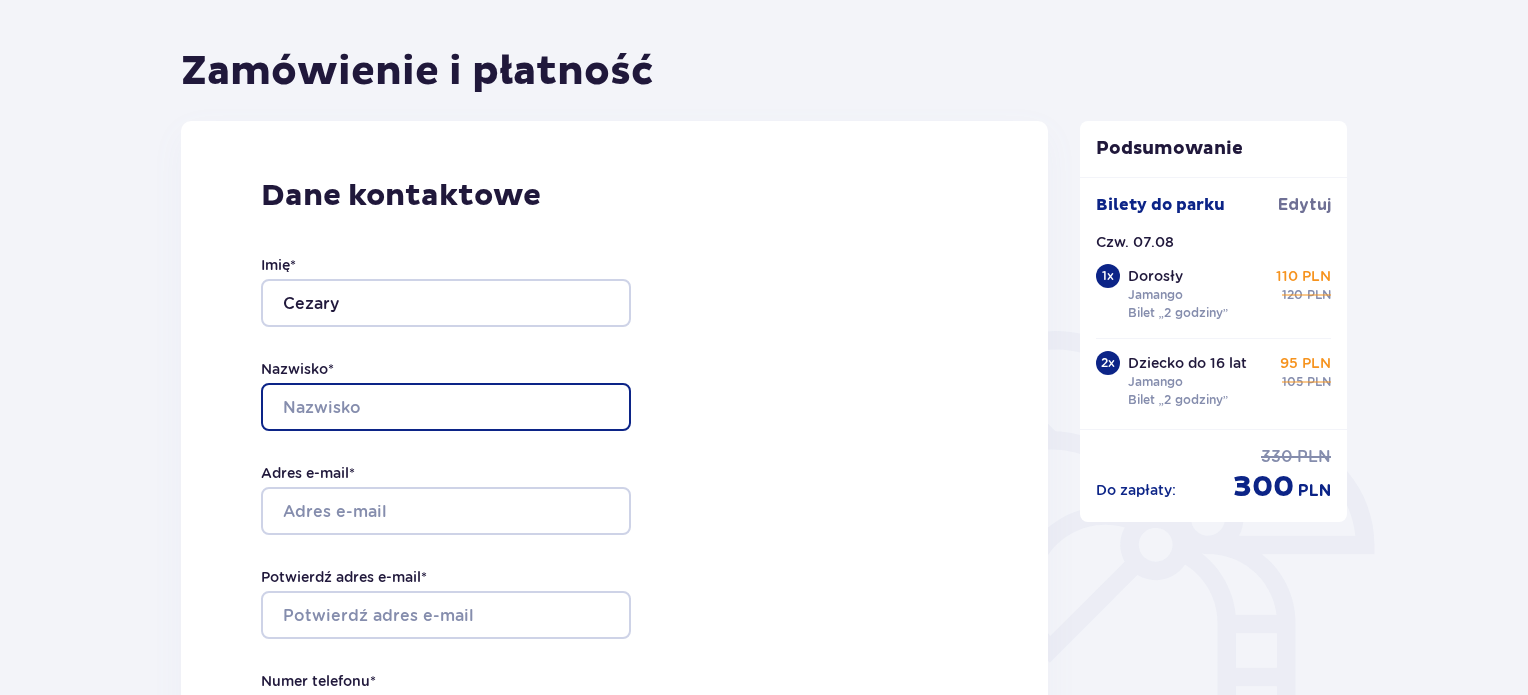 type on "Litner" 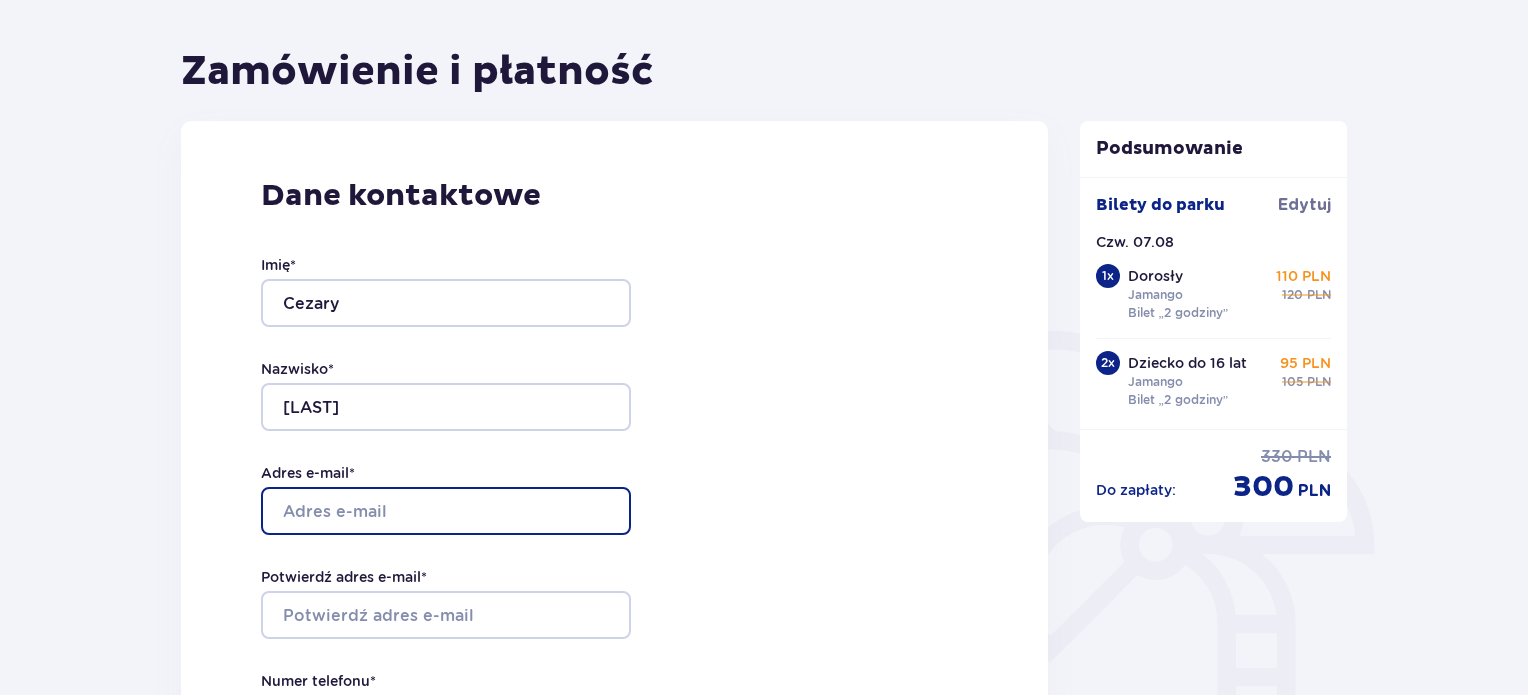 click on "Adres e-mail *" at bounding box center [446, 511] 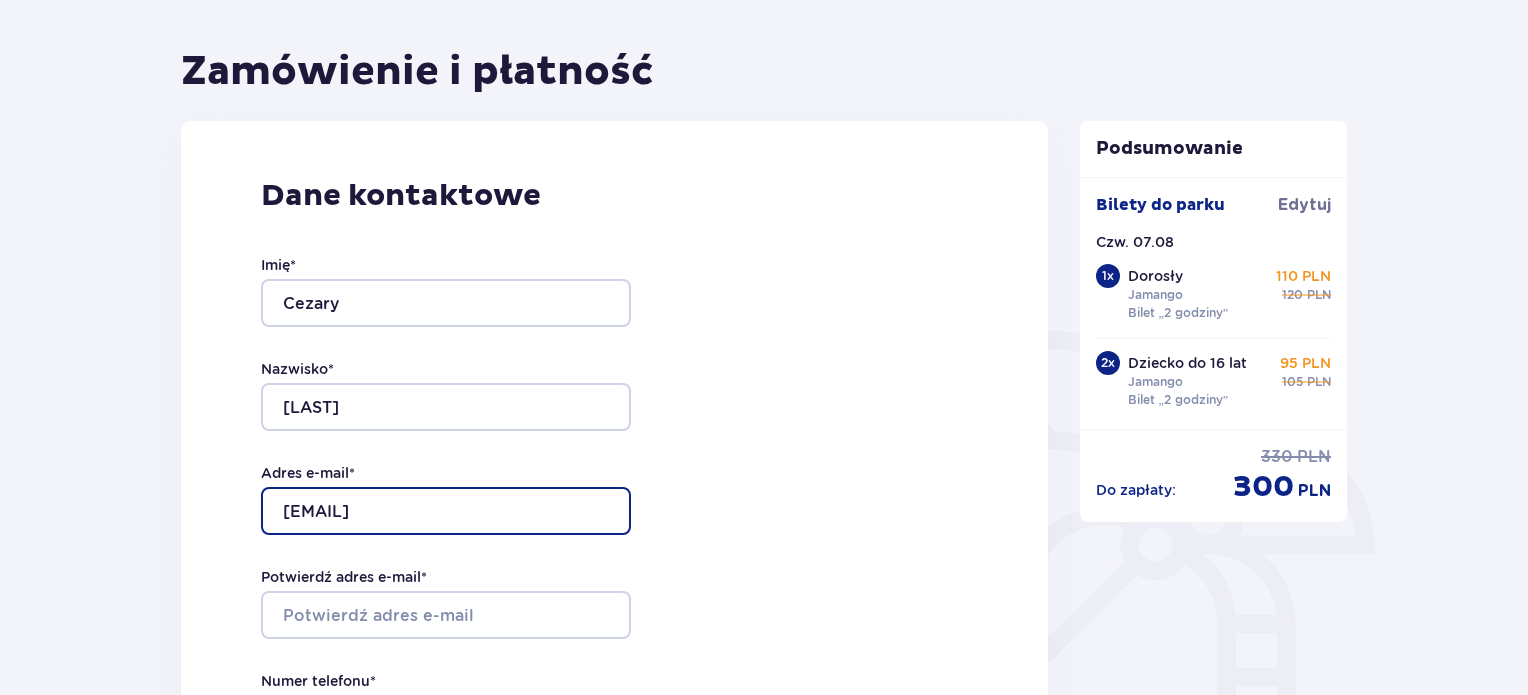 type on "cezary_litner@o2.pl" 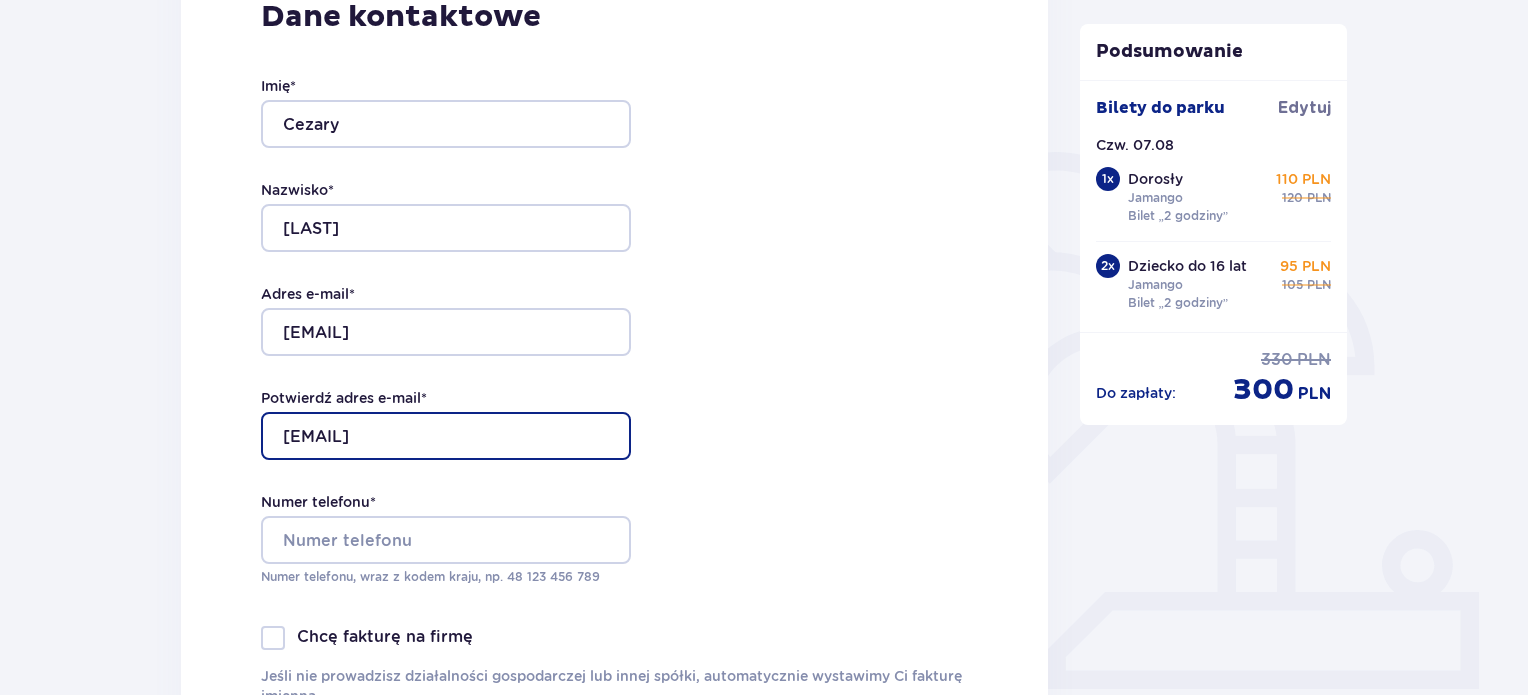 scroll, scrollTop: 389, scrollLeft: 0, axis: vertical 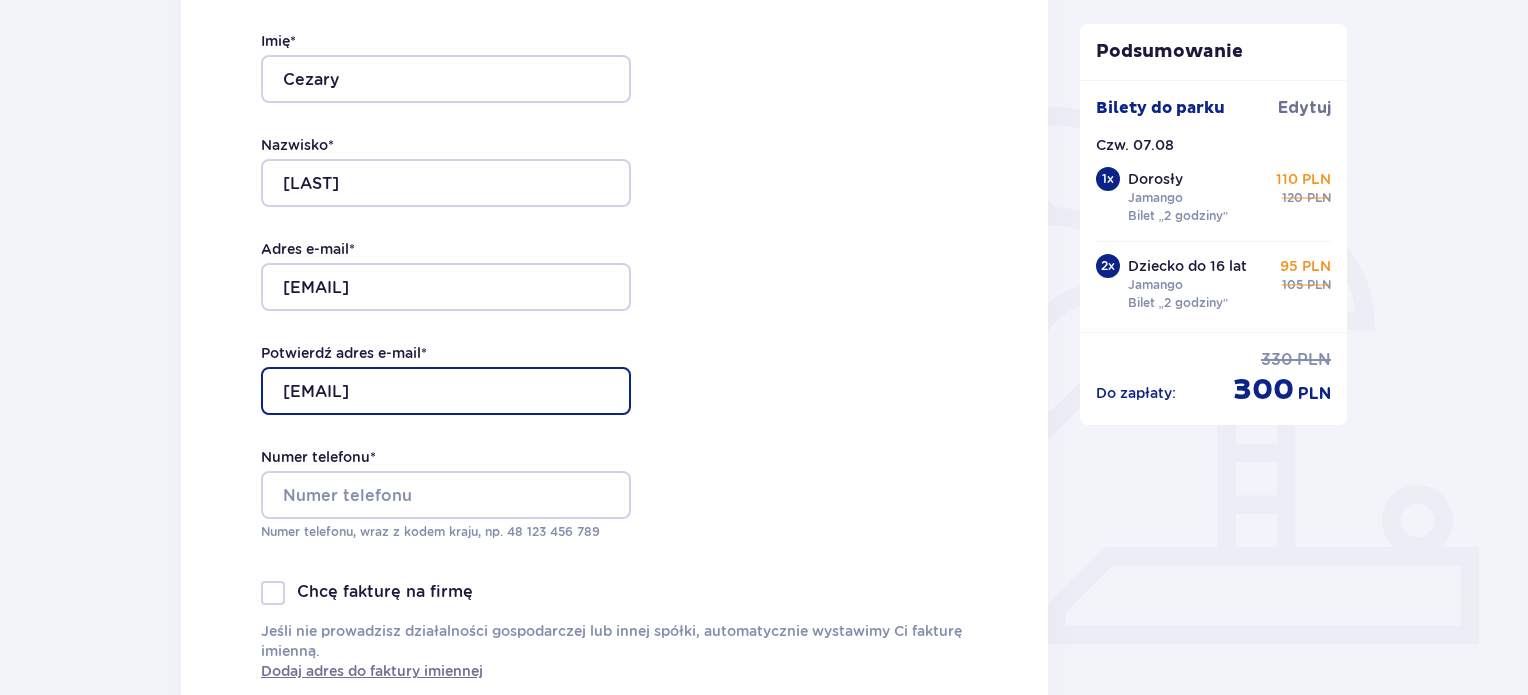 type on "cezary_litner@o2.pl" 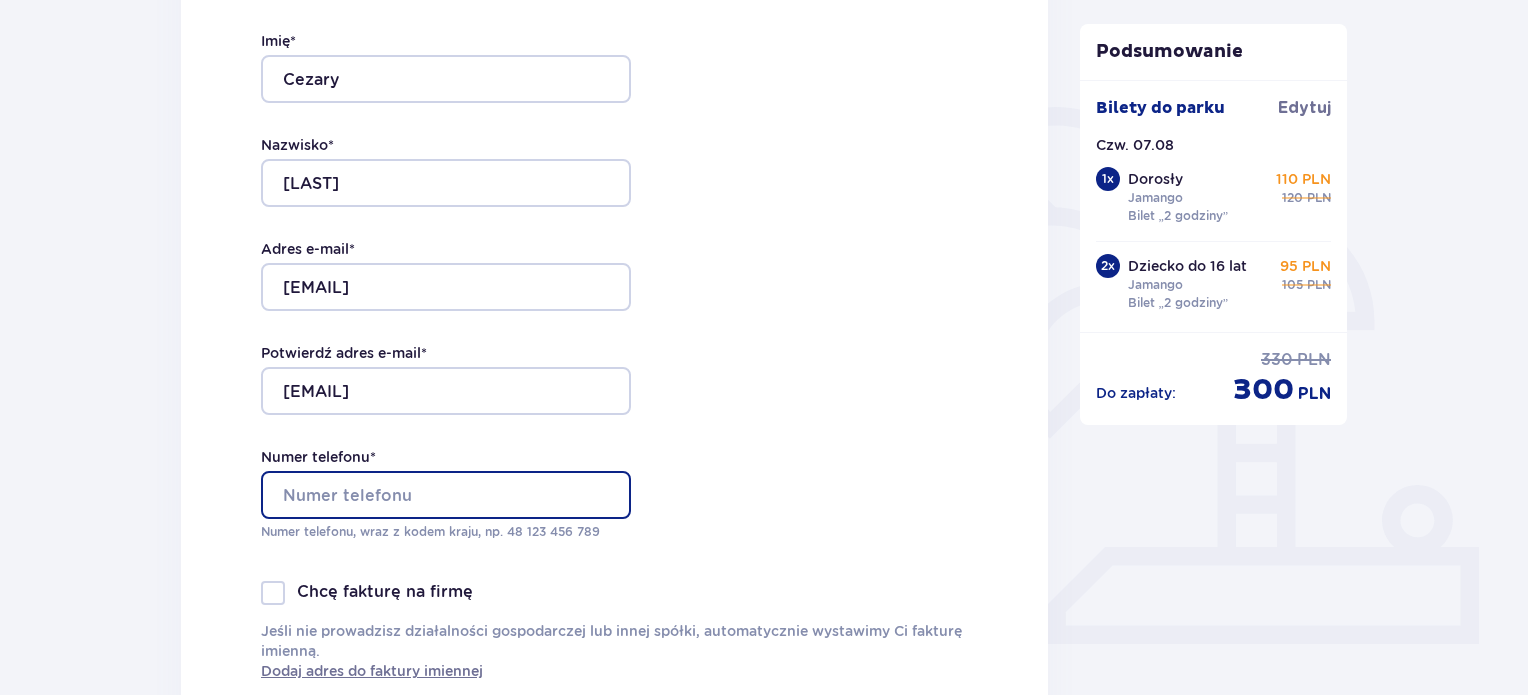 click on "Numer telefonu *" at bounding box center [446, 495] 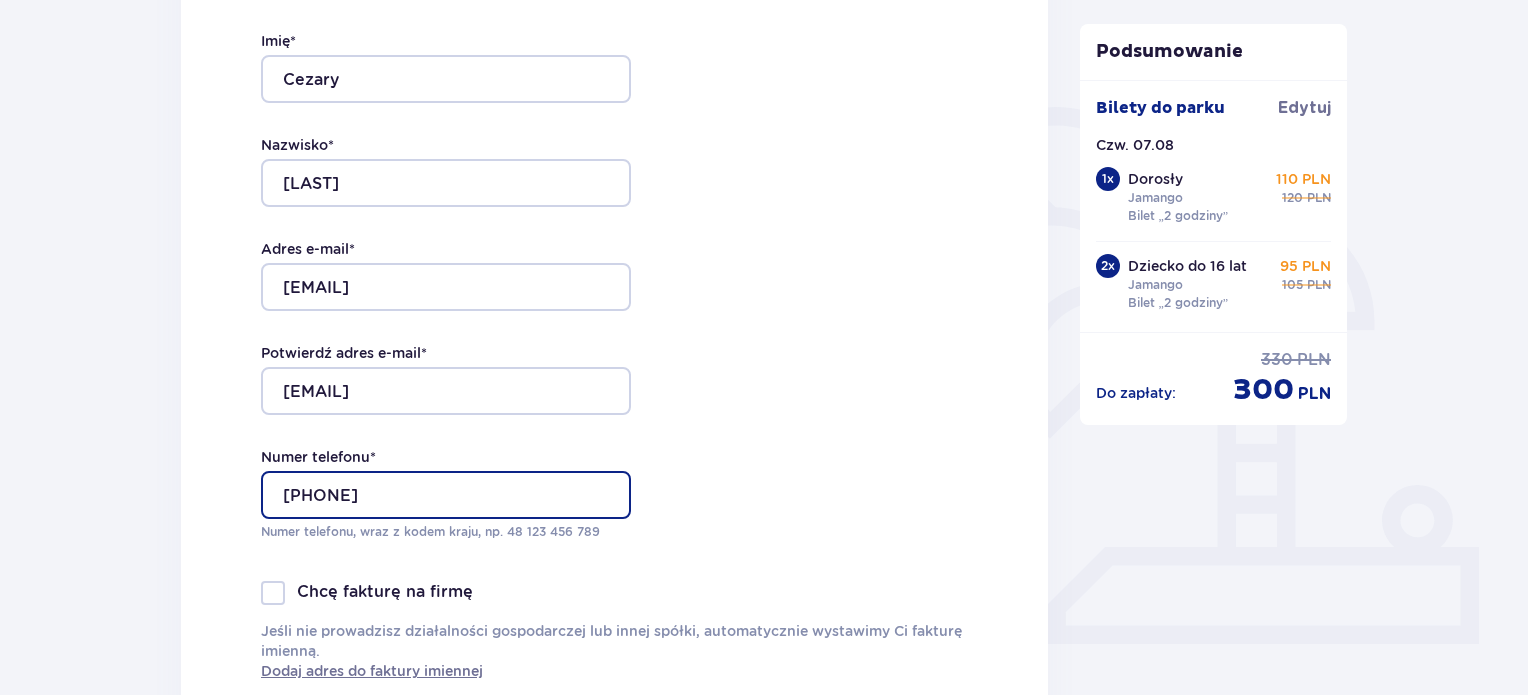 type on "502274203" 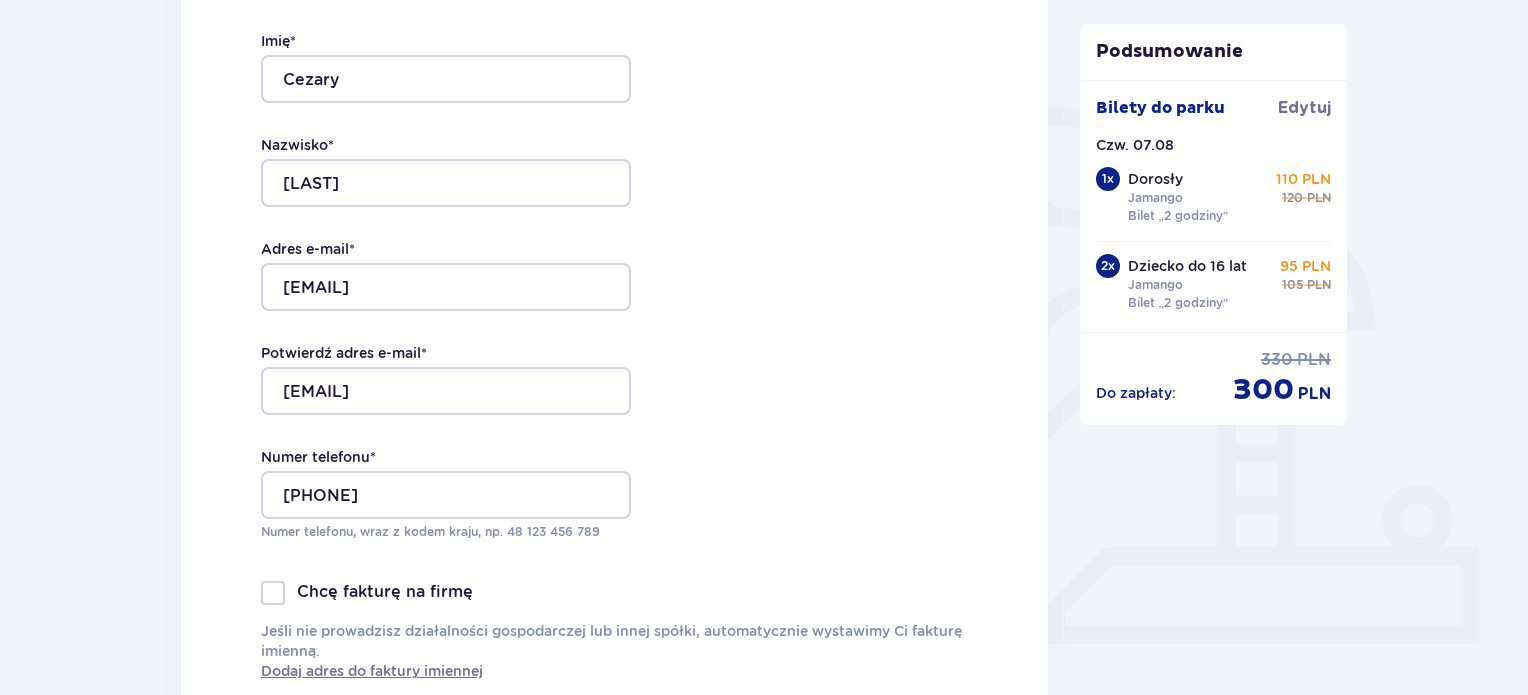 click on "Dane kontaktowe Imię * Cezary Nazwisko * Litner Adres e-mail * cezary_litner@o2.pl Potwierdź adres e-mail * cezary_litner@o2.pl Numer telefonu * 502274203 Numer telefonu, wraz z kodem kraju, np. 48 ​123 ​456 ​789 Chcę fakturę na firmę Jeśli nie prowadzisz działalności gospodarczej lub innej spółki, automatycznie wystawimy Ci fakturę imienną. Dodaj adres do faktury imiennej" at bounding box center (614, 317) 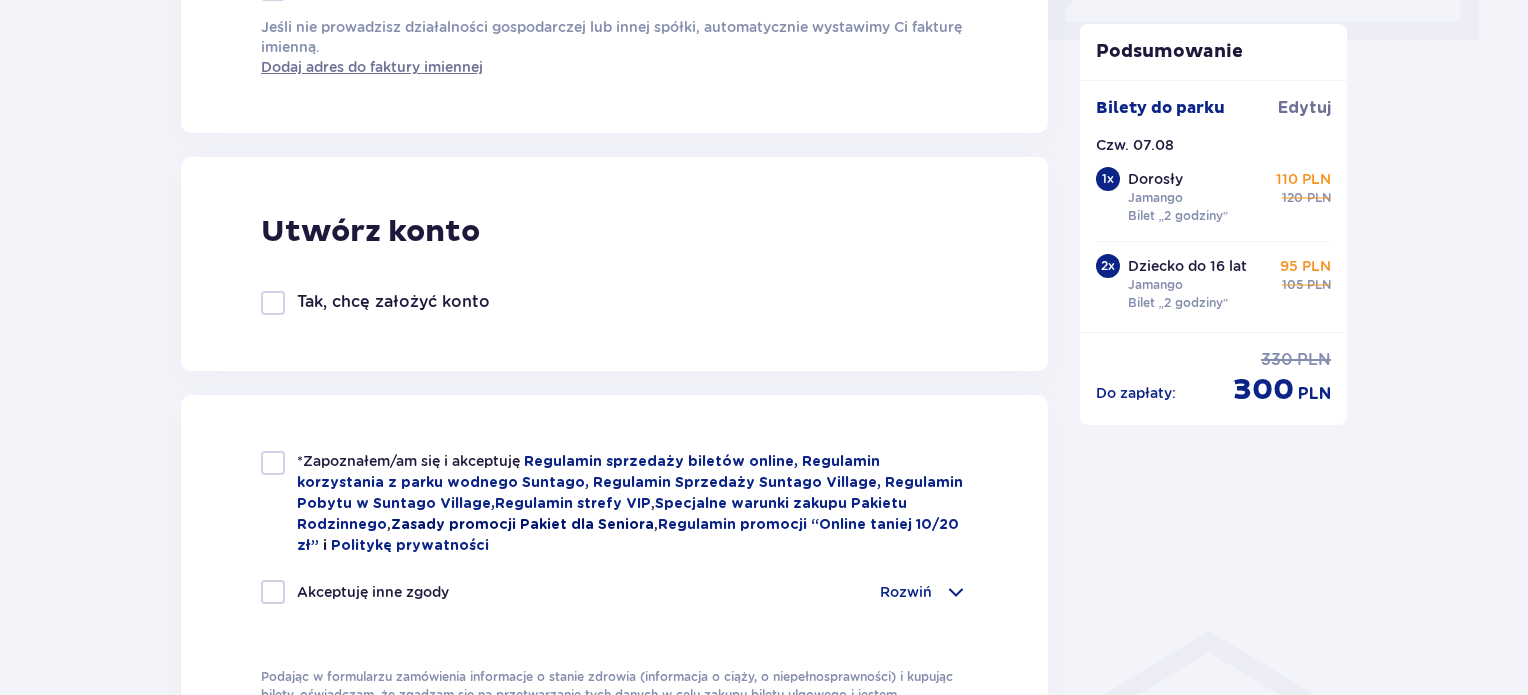 scroll, scrollTop: 1001, scrollLeft: 0, axis: vertical 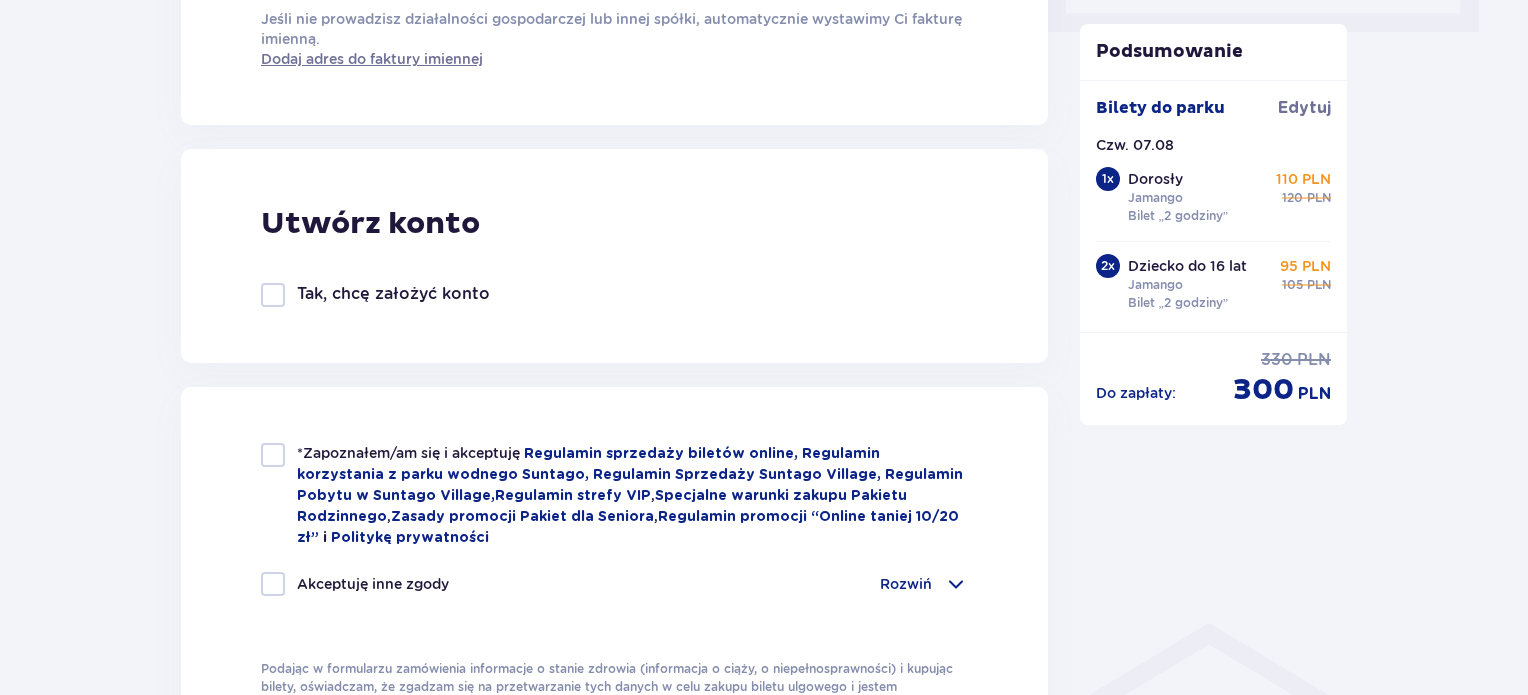 click at bounding box center [273, 455] 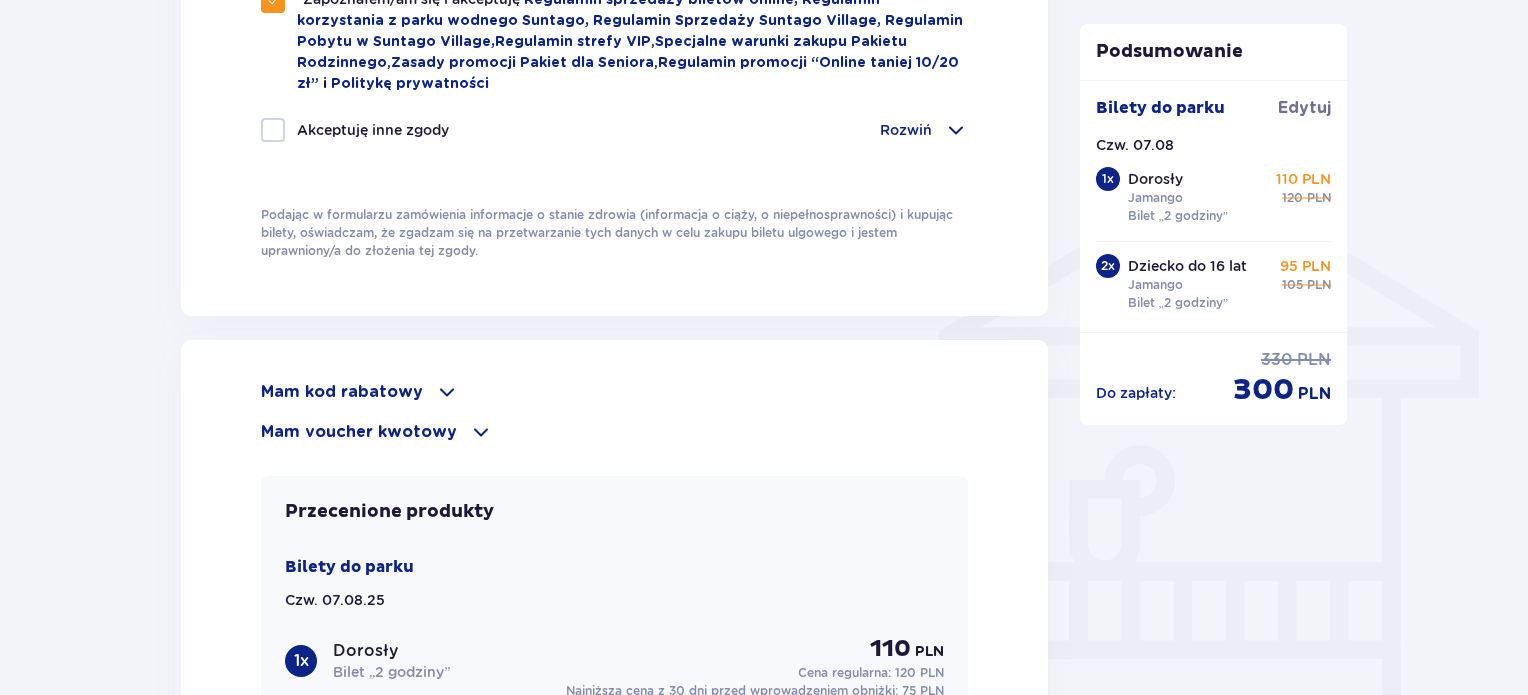scroll, scrollTop: 1428, scrollLeft: 0, axis: vertical 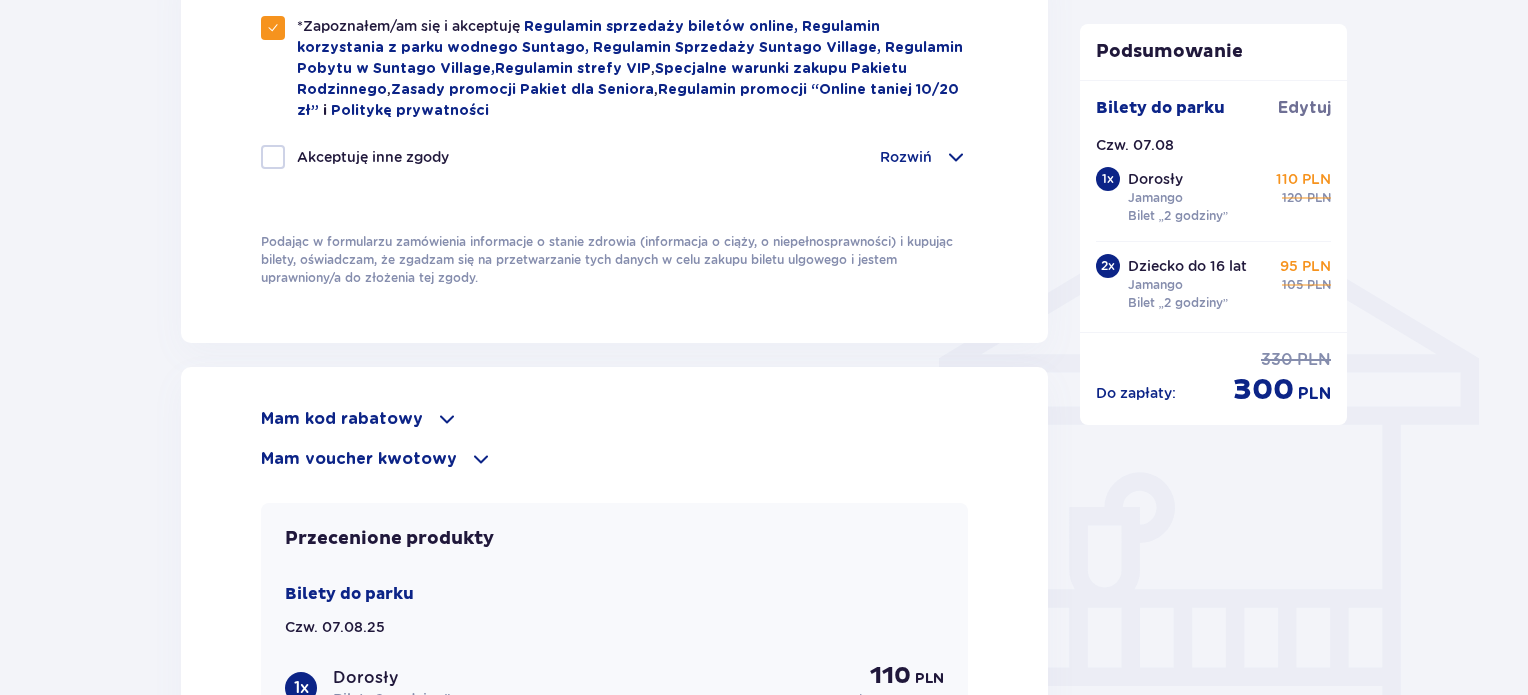 click at bounding box center (447, 419) 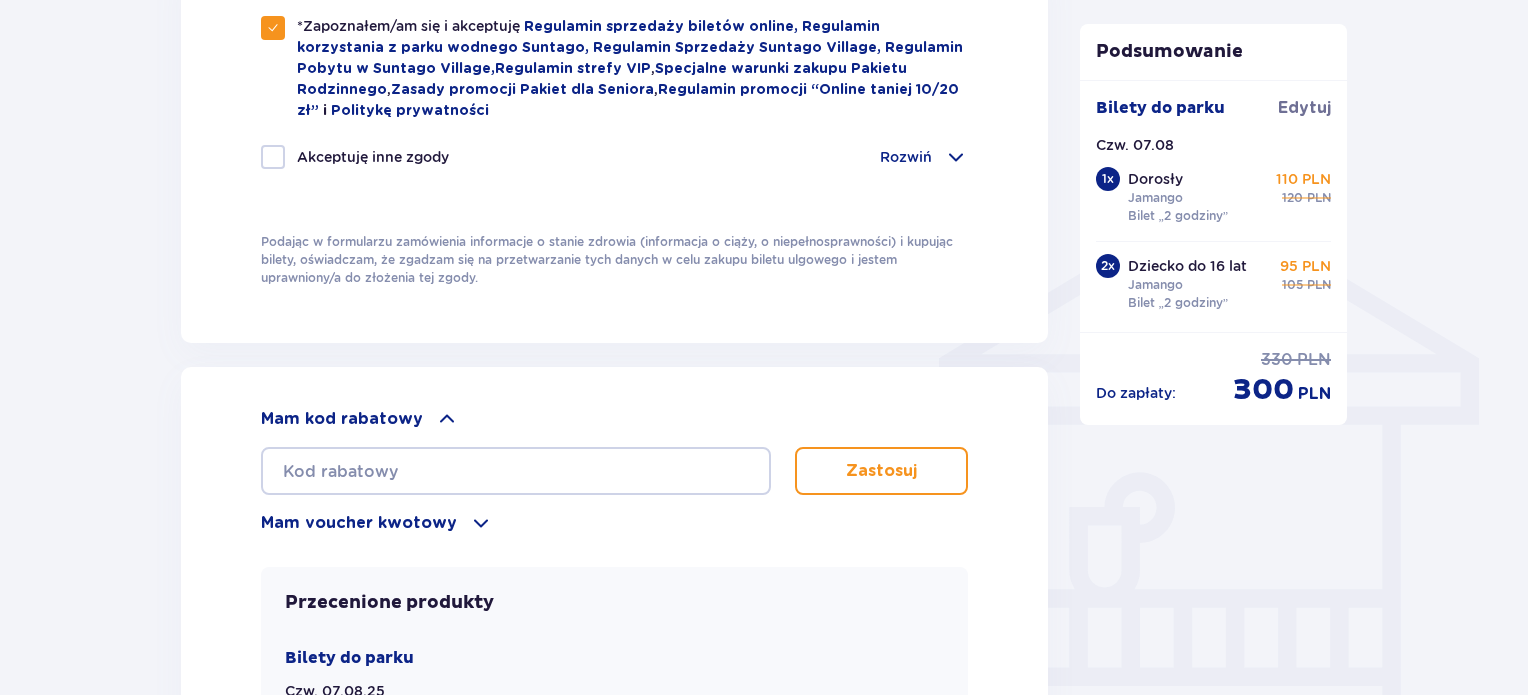 click at bounding box center (481, 523) 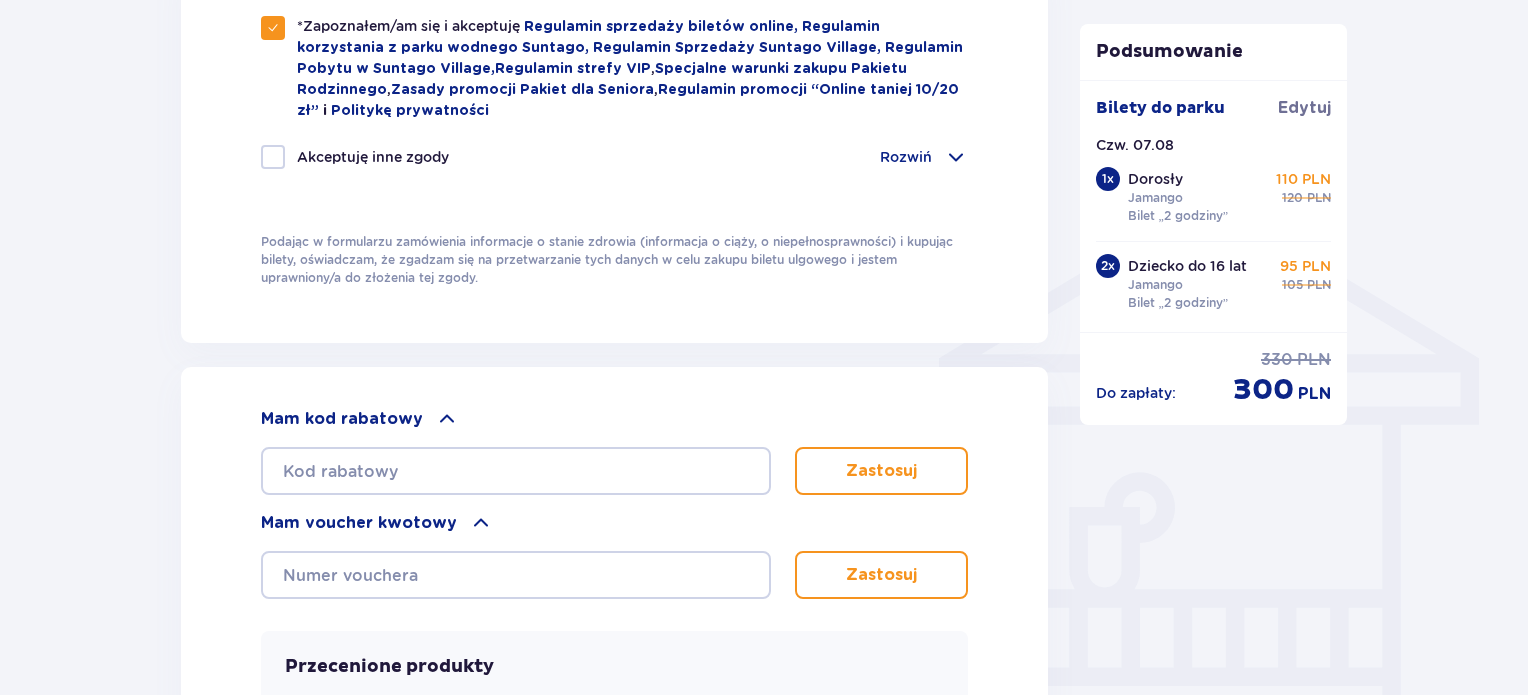 click at bounding box center [481, 523] 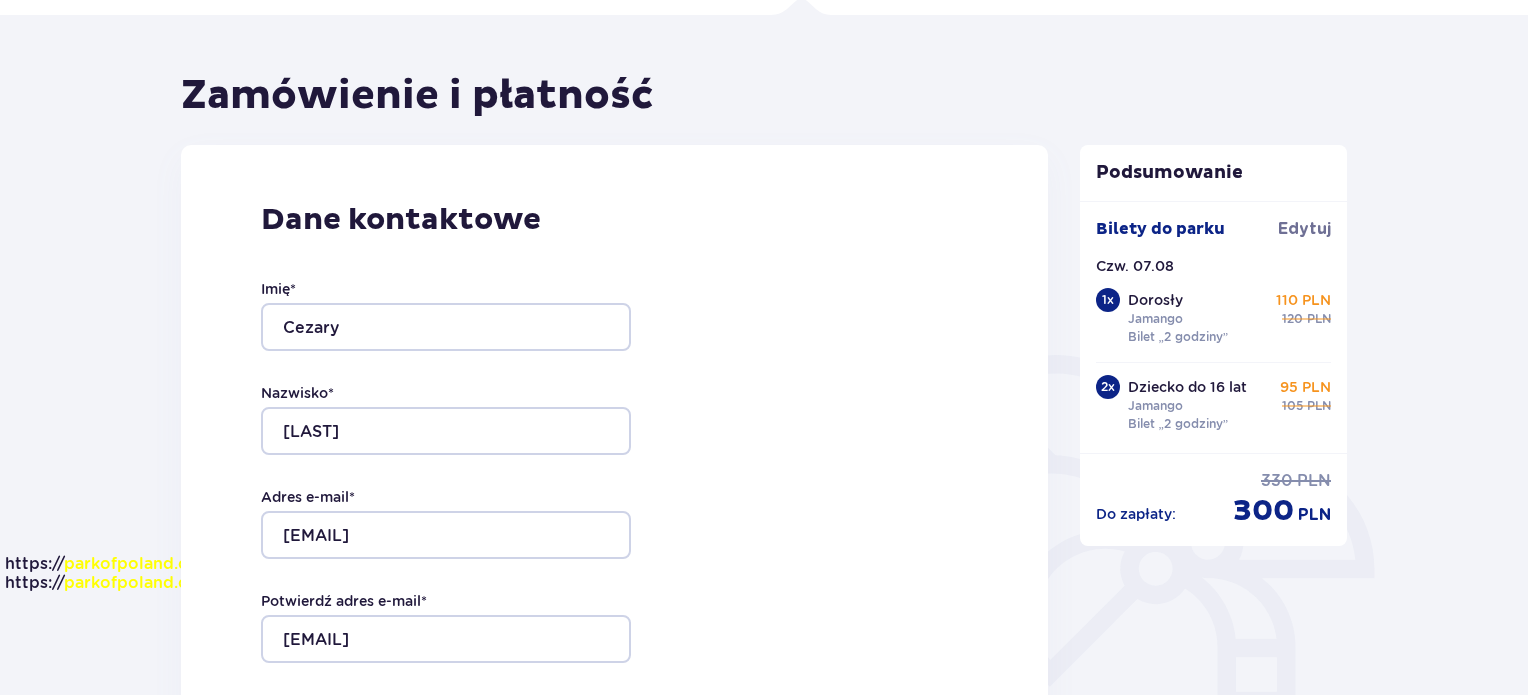 scroll, scrollTop: 0, scrollLeft: 0, axis: both 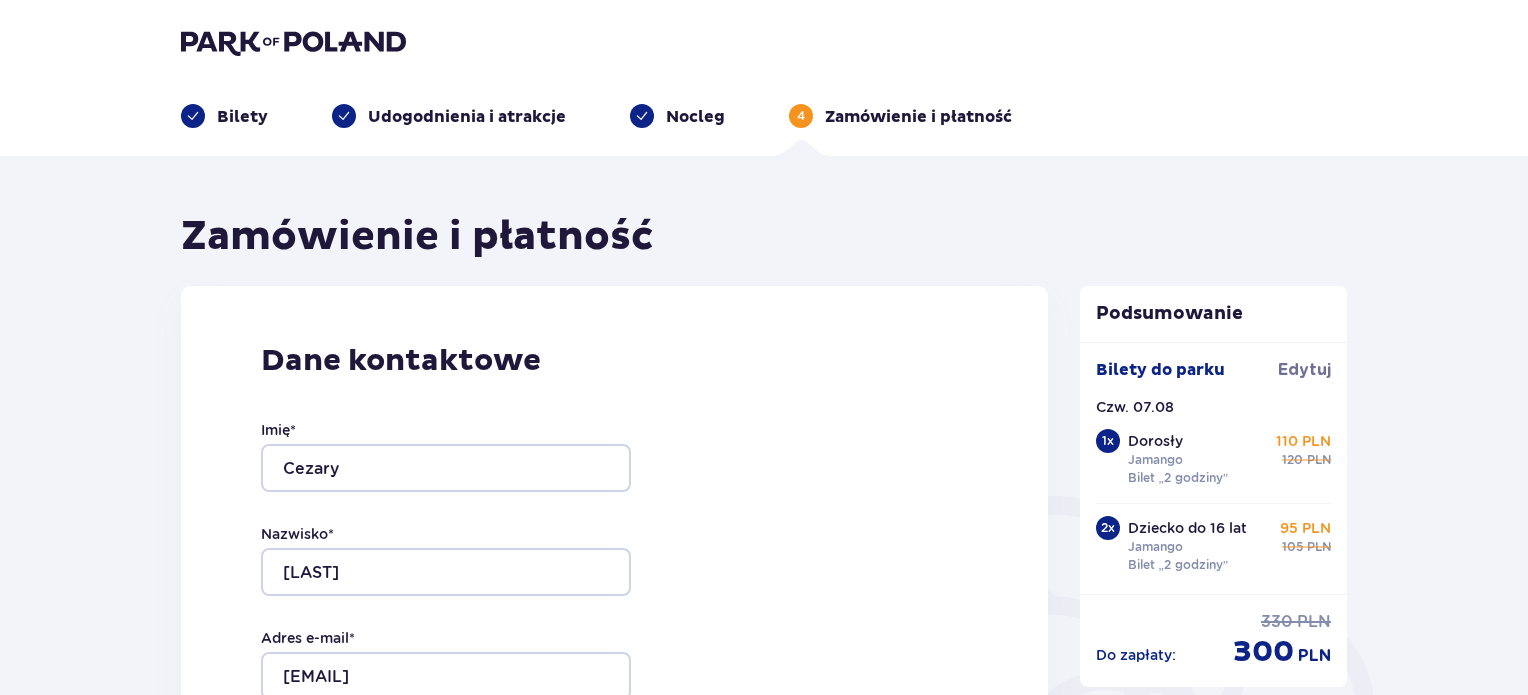 click on "2 x Dziecko do 16 lat Jamango Bilet „2 godziny” 95 PLN 105 PLN" at bounding box center (1214, 540) 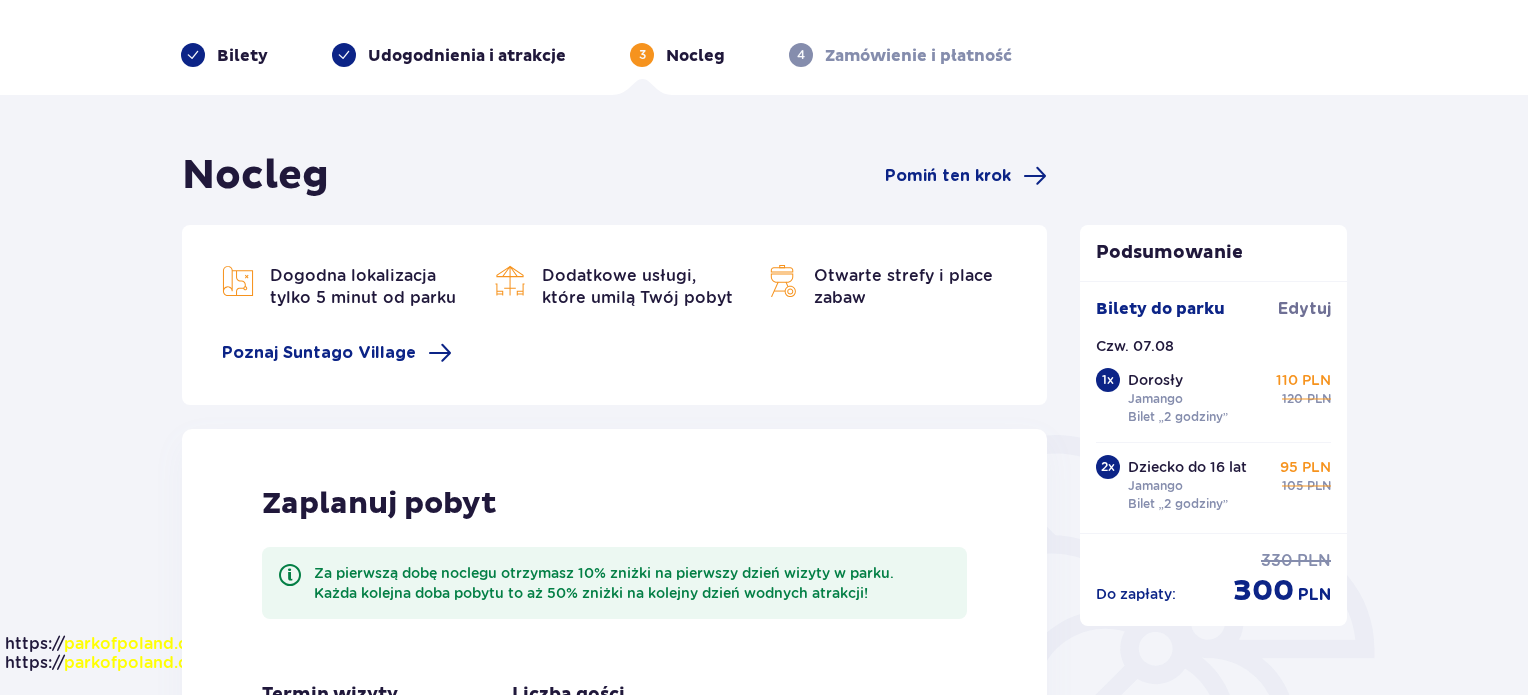 scroll, scrollTop: 0, scrollLeft: 0, axis: both 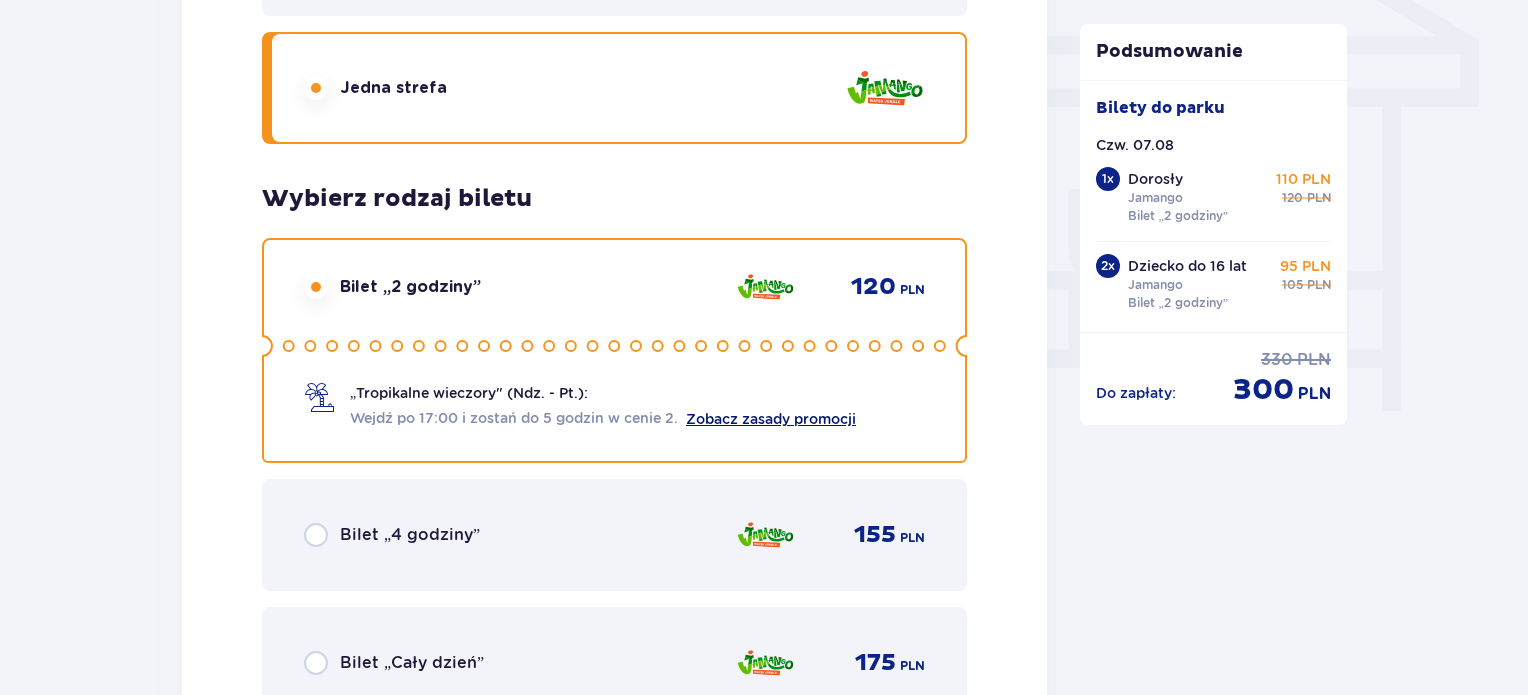 click on "Zobacz zasady promocji" at bounding box center (771, 419) 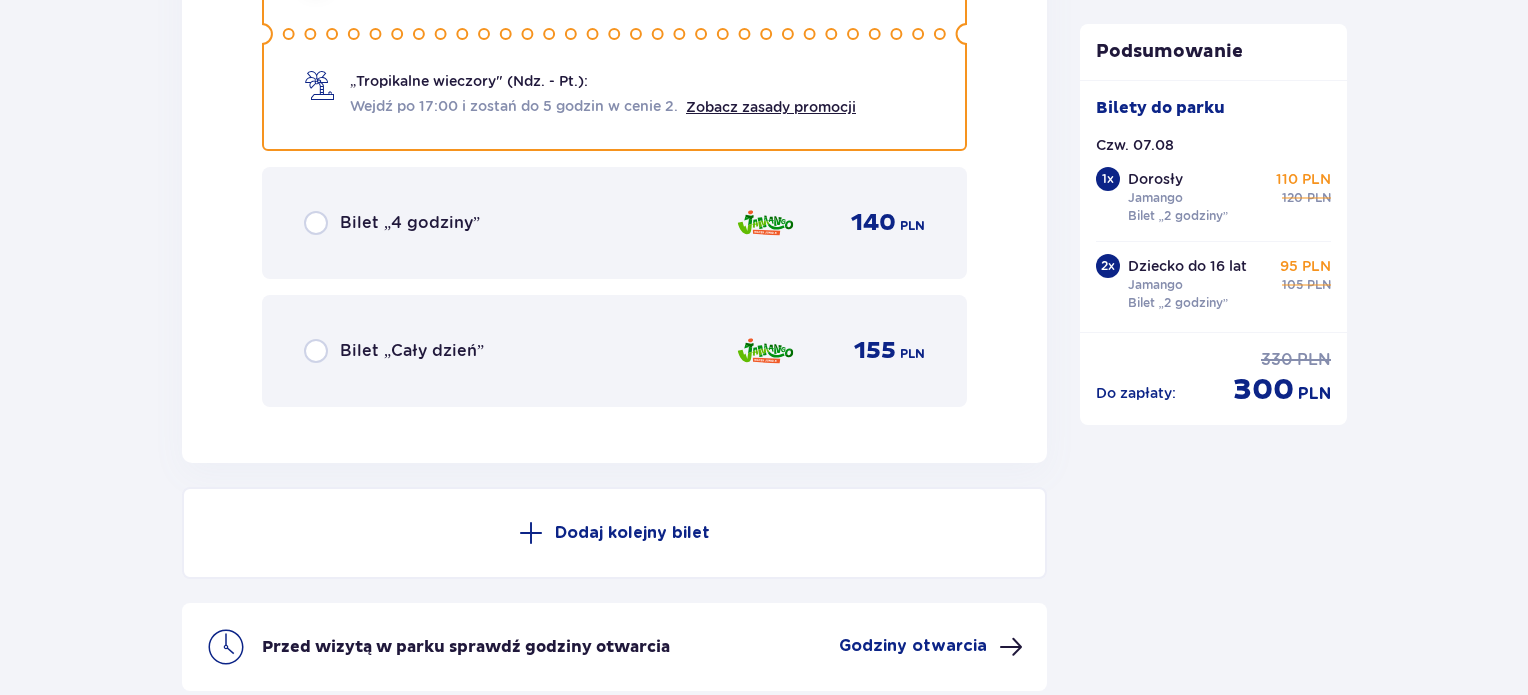 scroll, scrollTop: 4952, scrollLeft: 0, axis: vertical 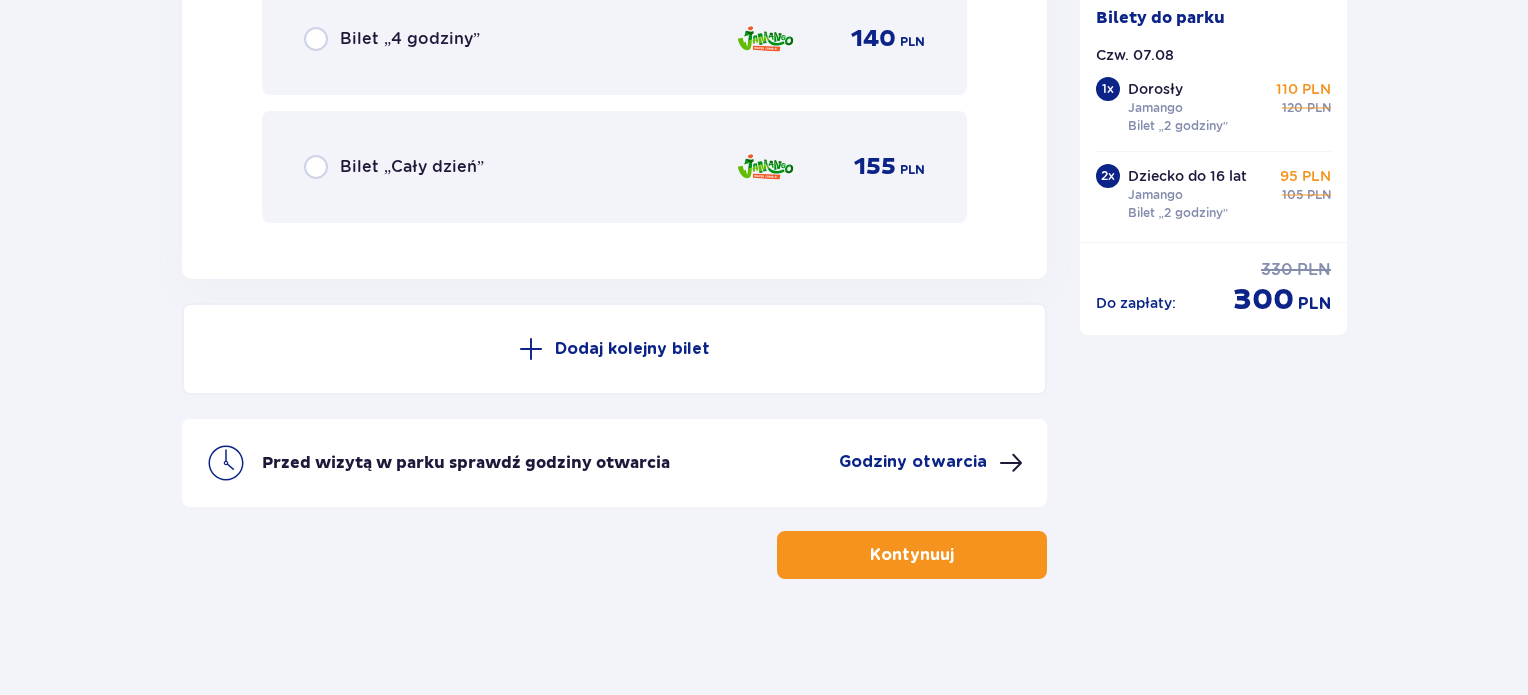 click on "Kontynuuj" at bounding box center (912, 555) 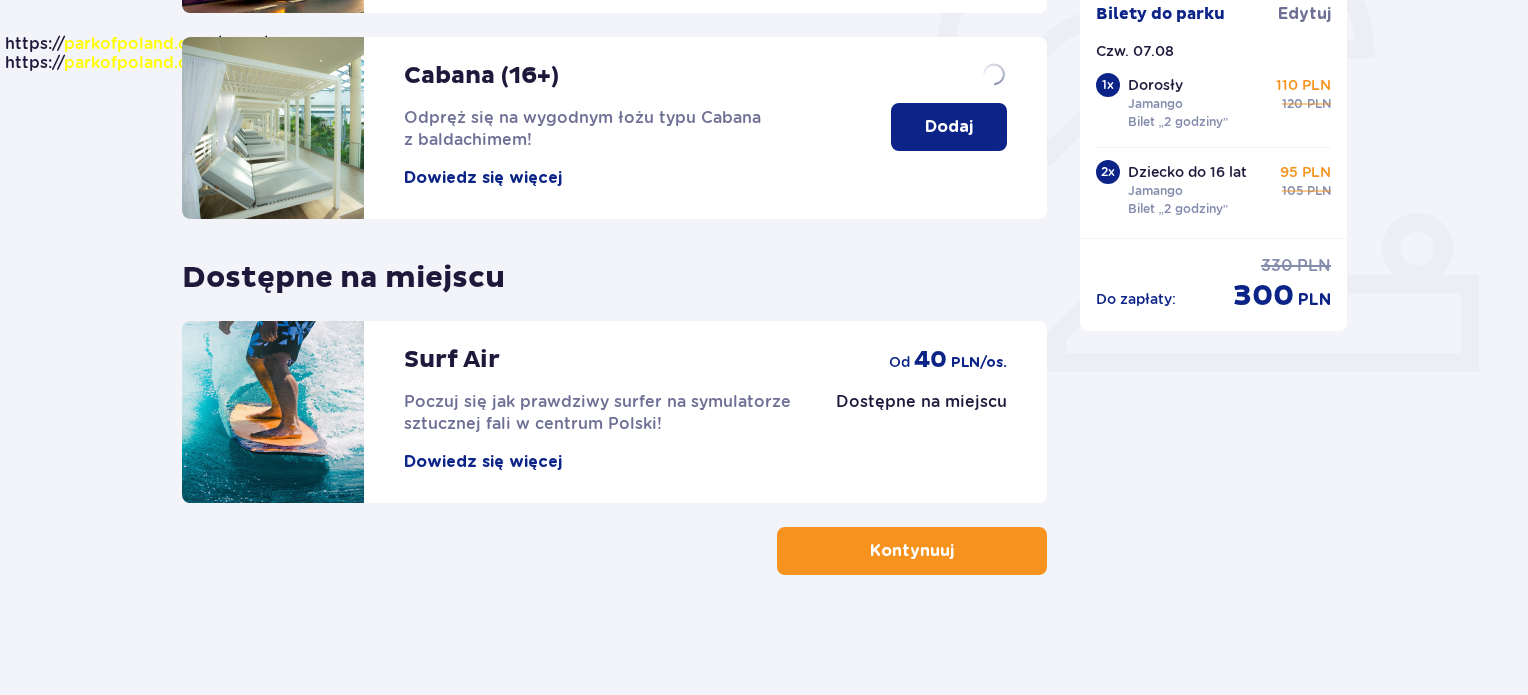 scroll, scrollTop: 0, scrollLeft: 0, axis: both 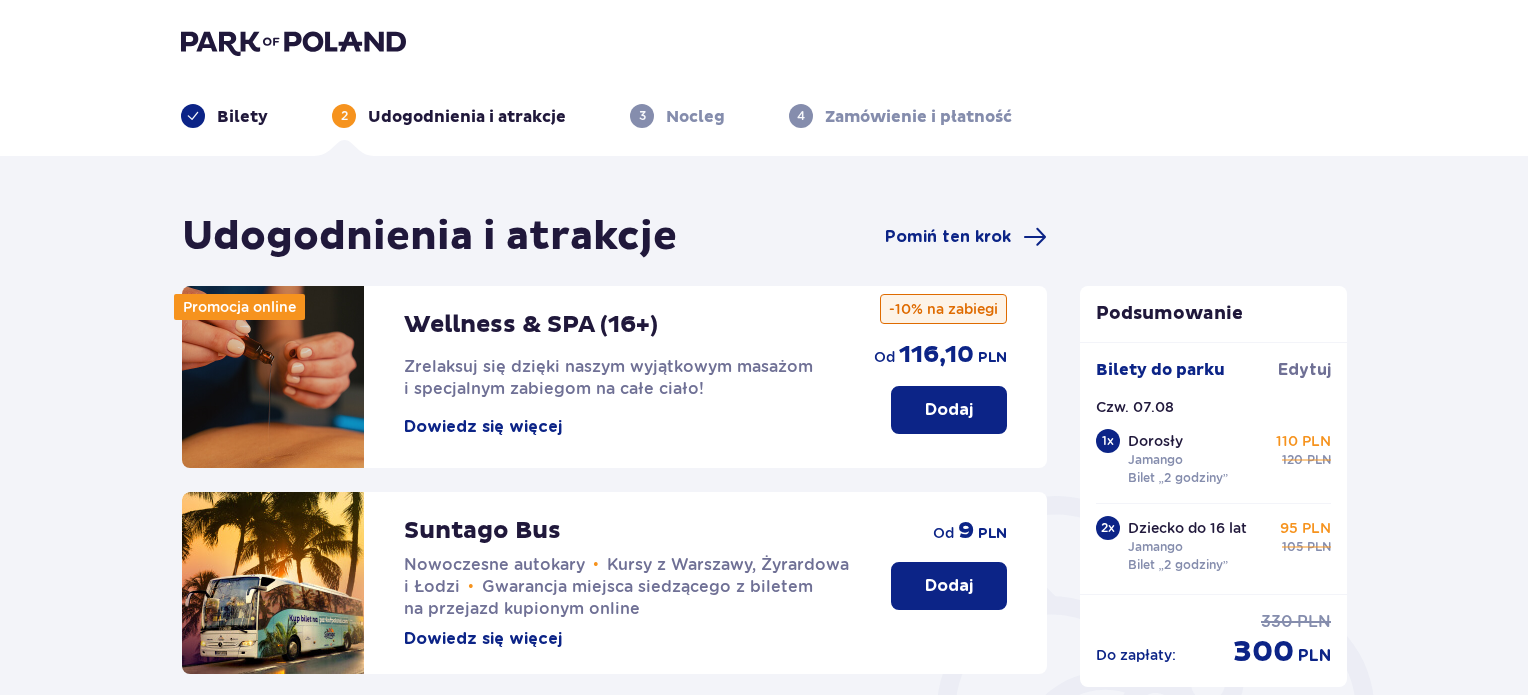click on "Dodaj od 9 PLN" at bounding box center [949, 551] 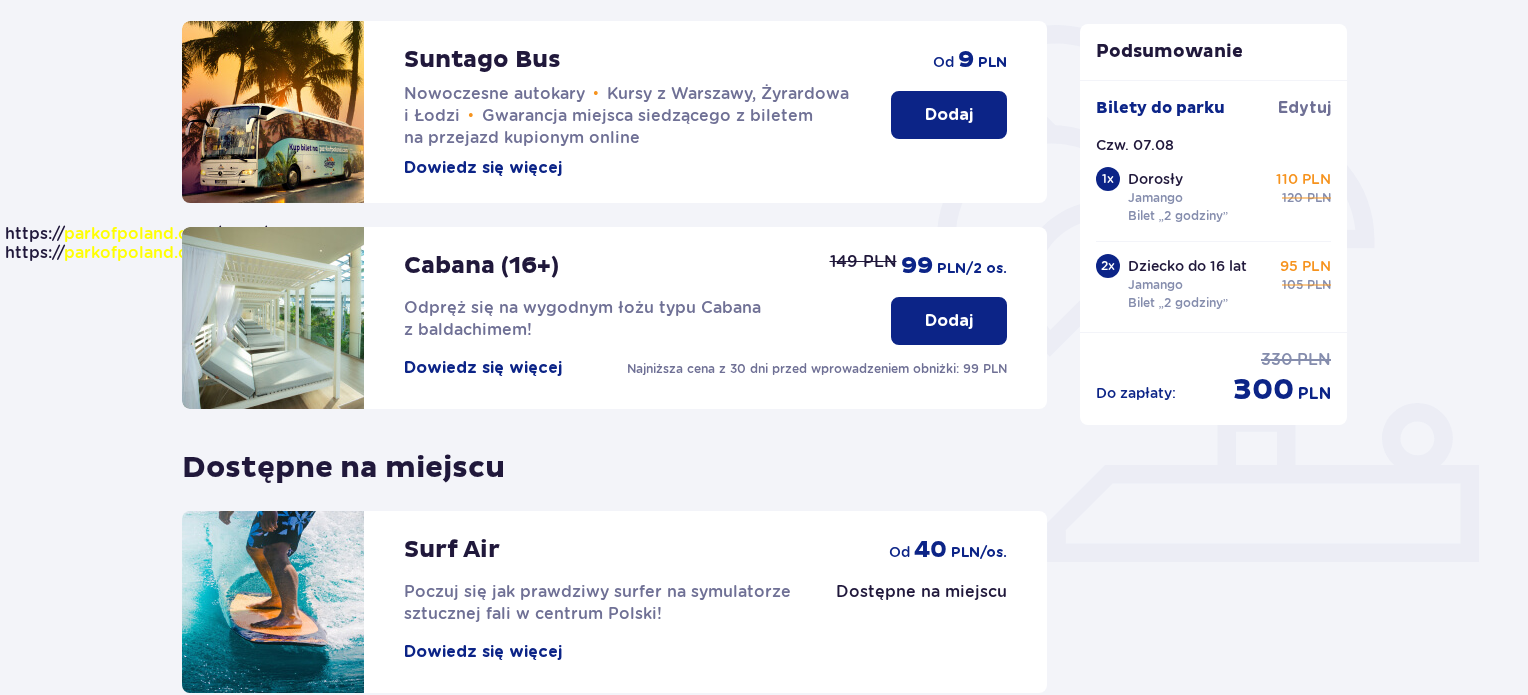 scroll, scrollTop: 660, scrollLeft: 0, axis: vertical 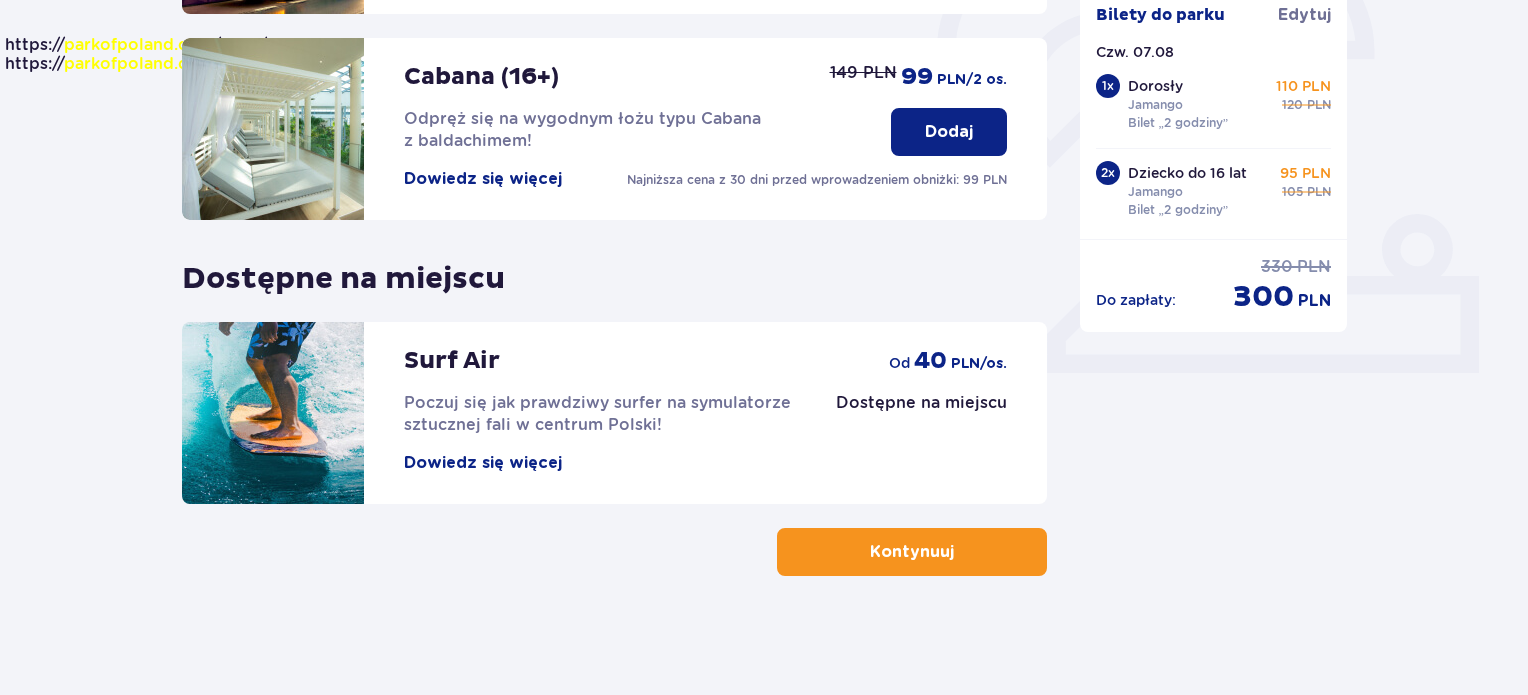 click on "Kontynuuj" at bounding box center [912, 552] 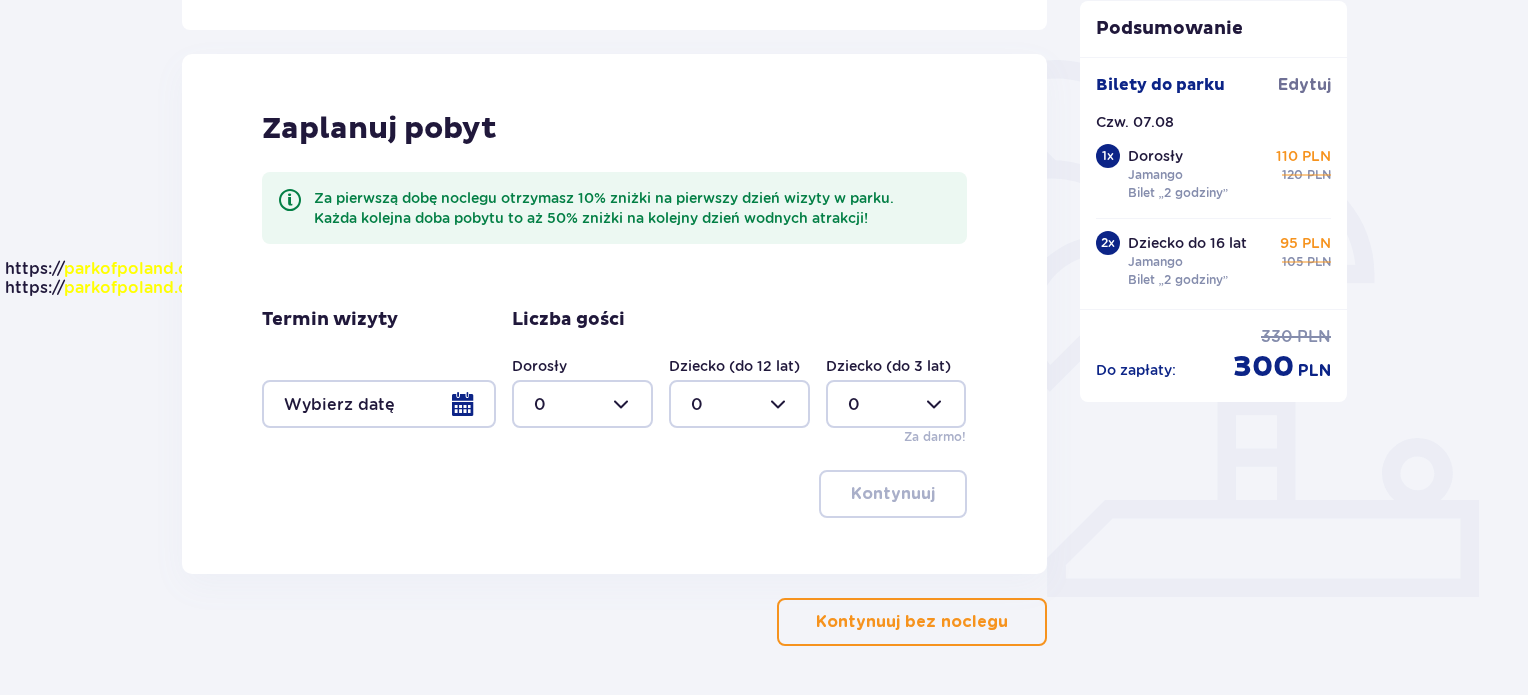 scroll, scrollTop: 507, scrollLeft: 0, axis: vertical 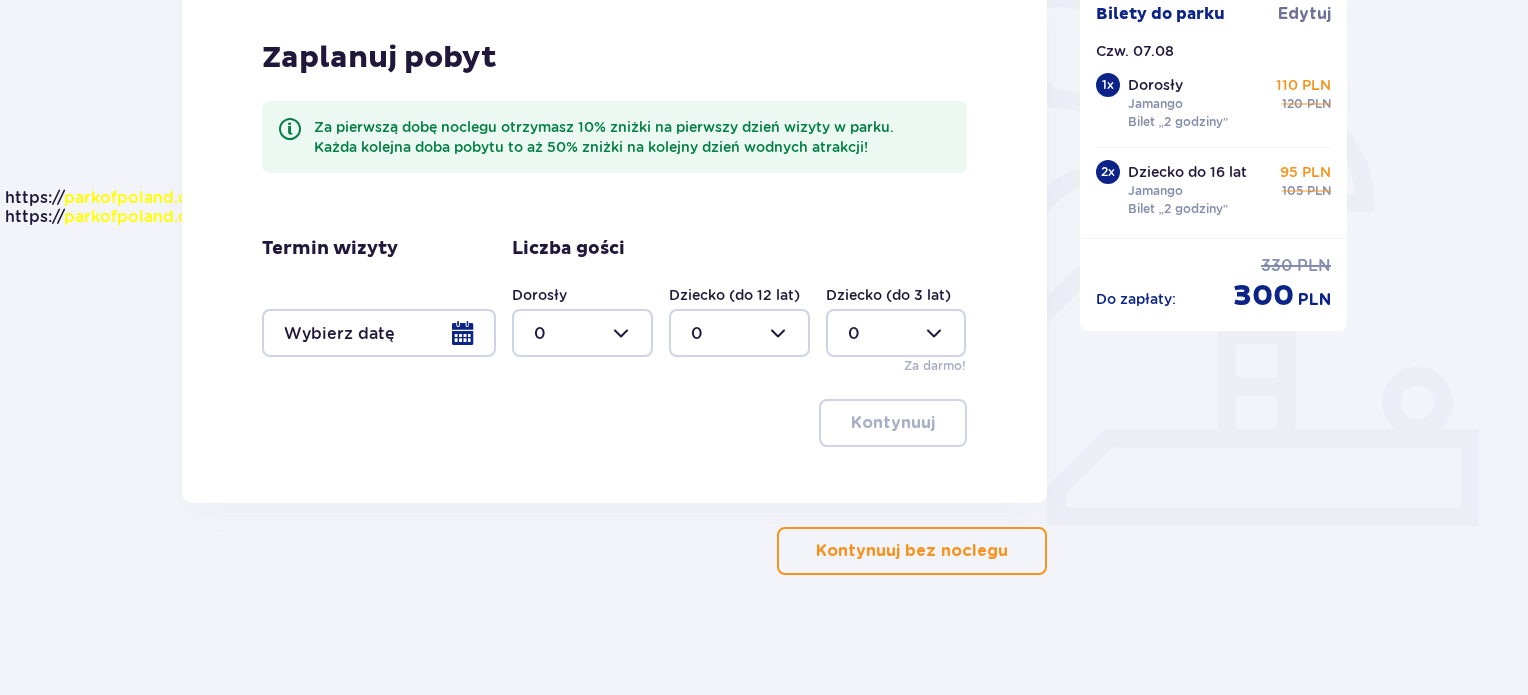 click on "Kontynuuj bez noclegu" at bounding box center (912, 551) 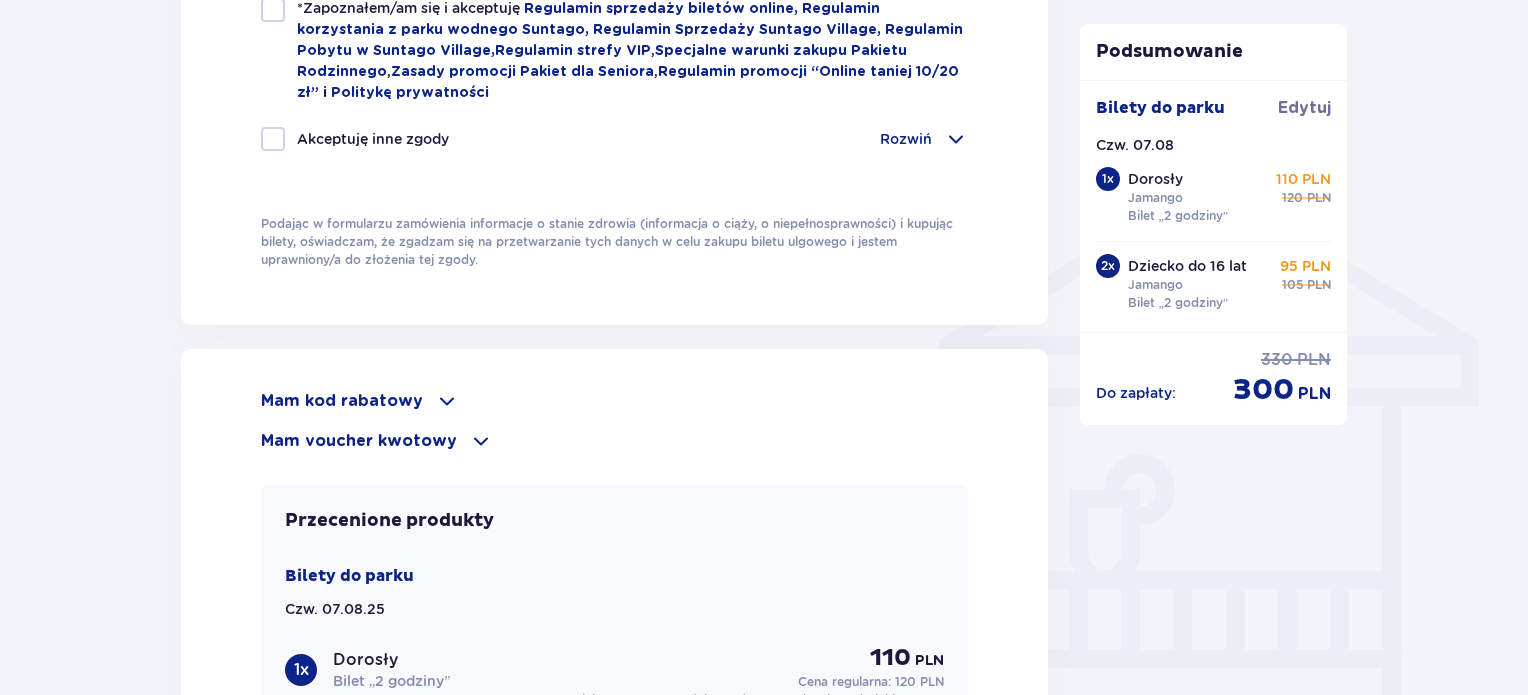 scroll, scrollTop: 1508, scrollLeft: 0, axis: vertical 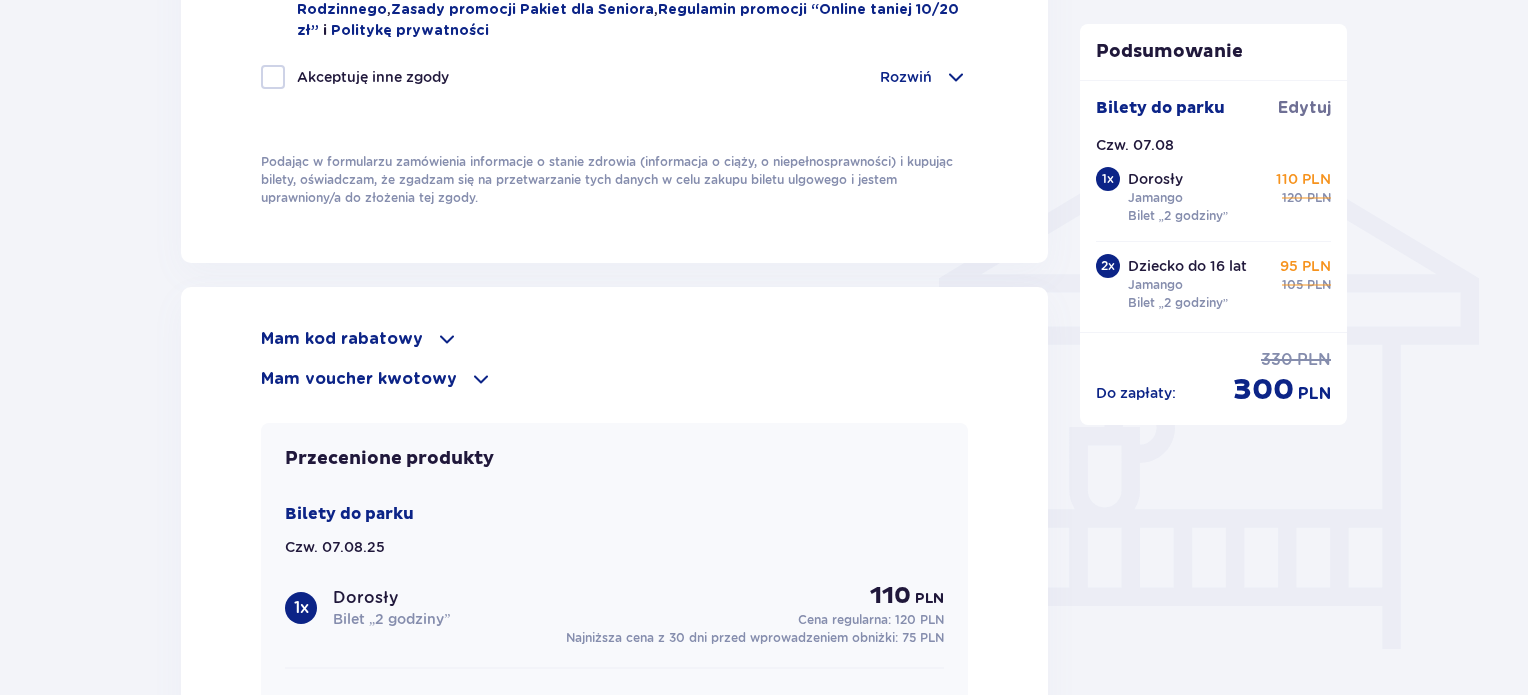 click at bounding box center (447, 339) 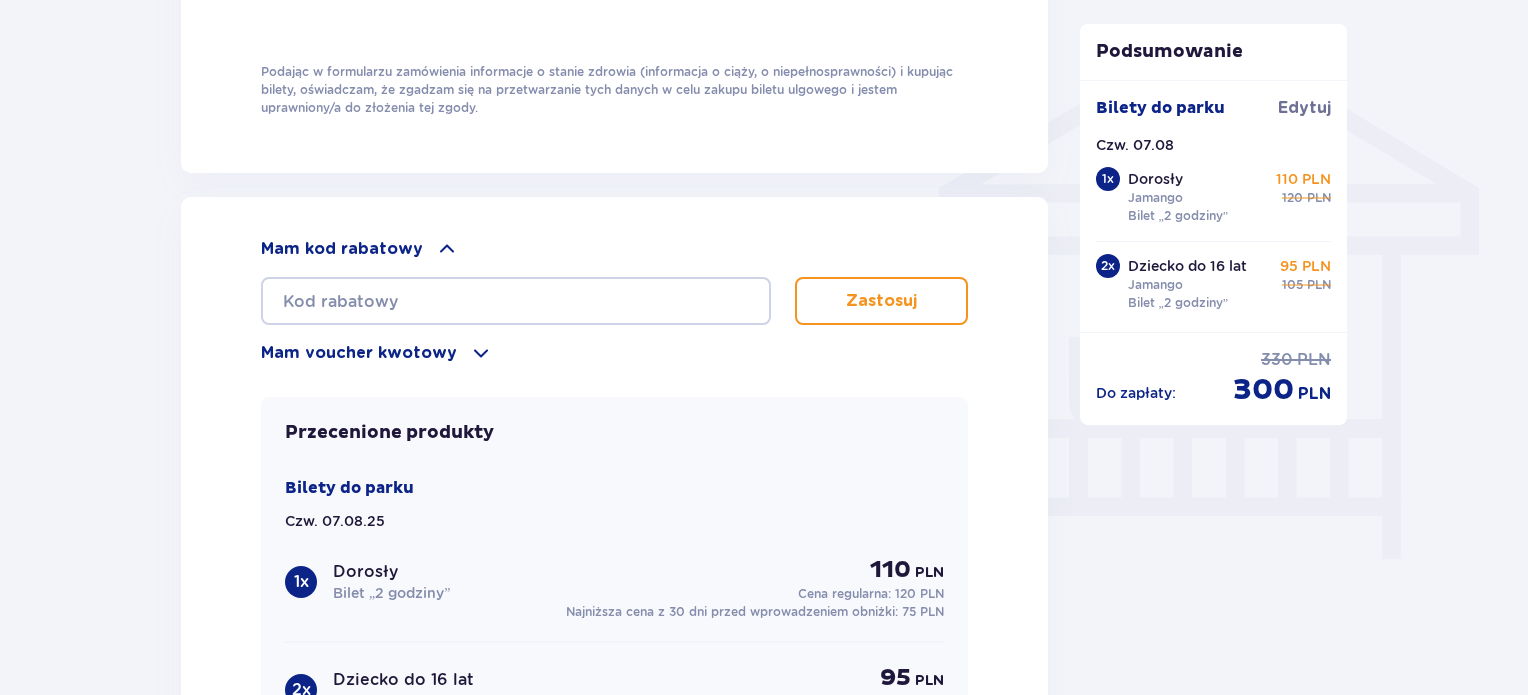 scroll, scrollTop: 1605, scrollLeft: 0, axis: vertical 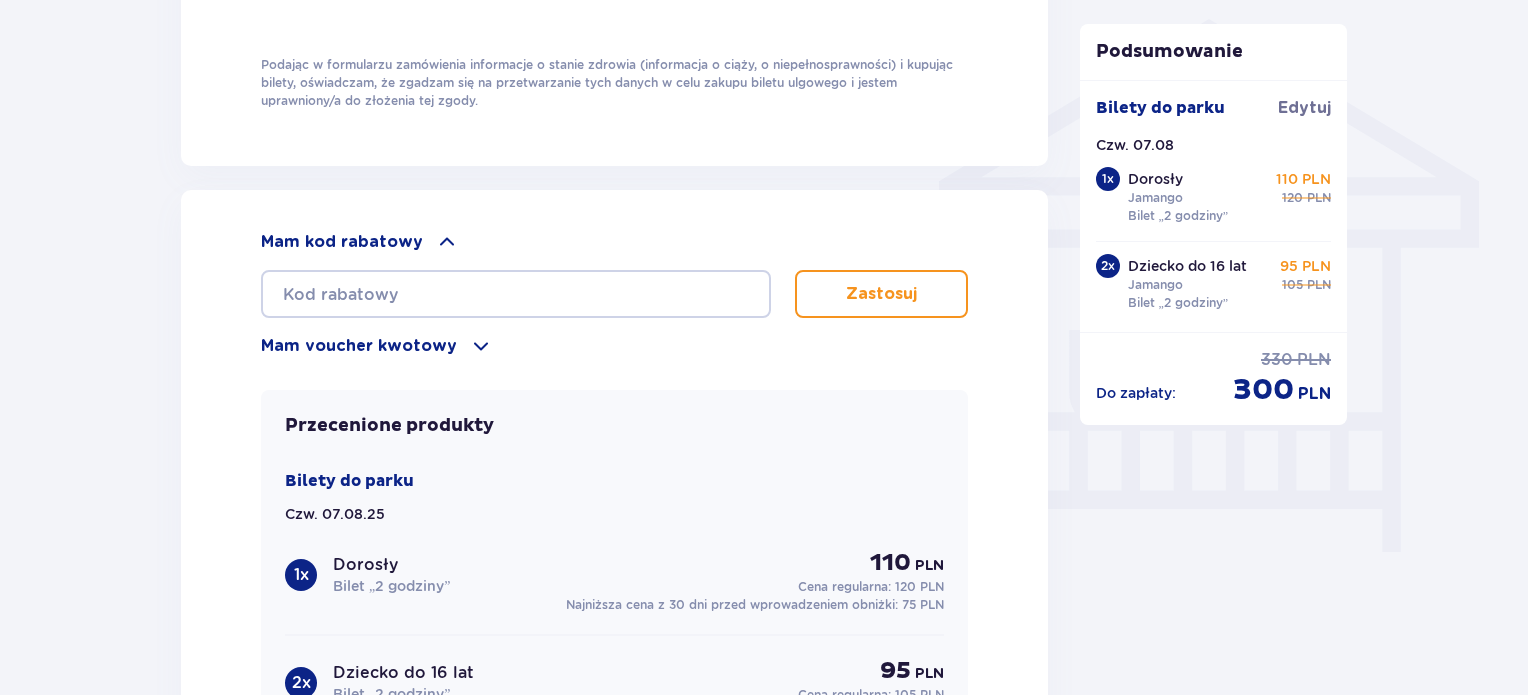 click at bounding box center [481, 346] 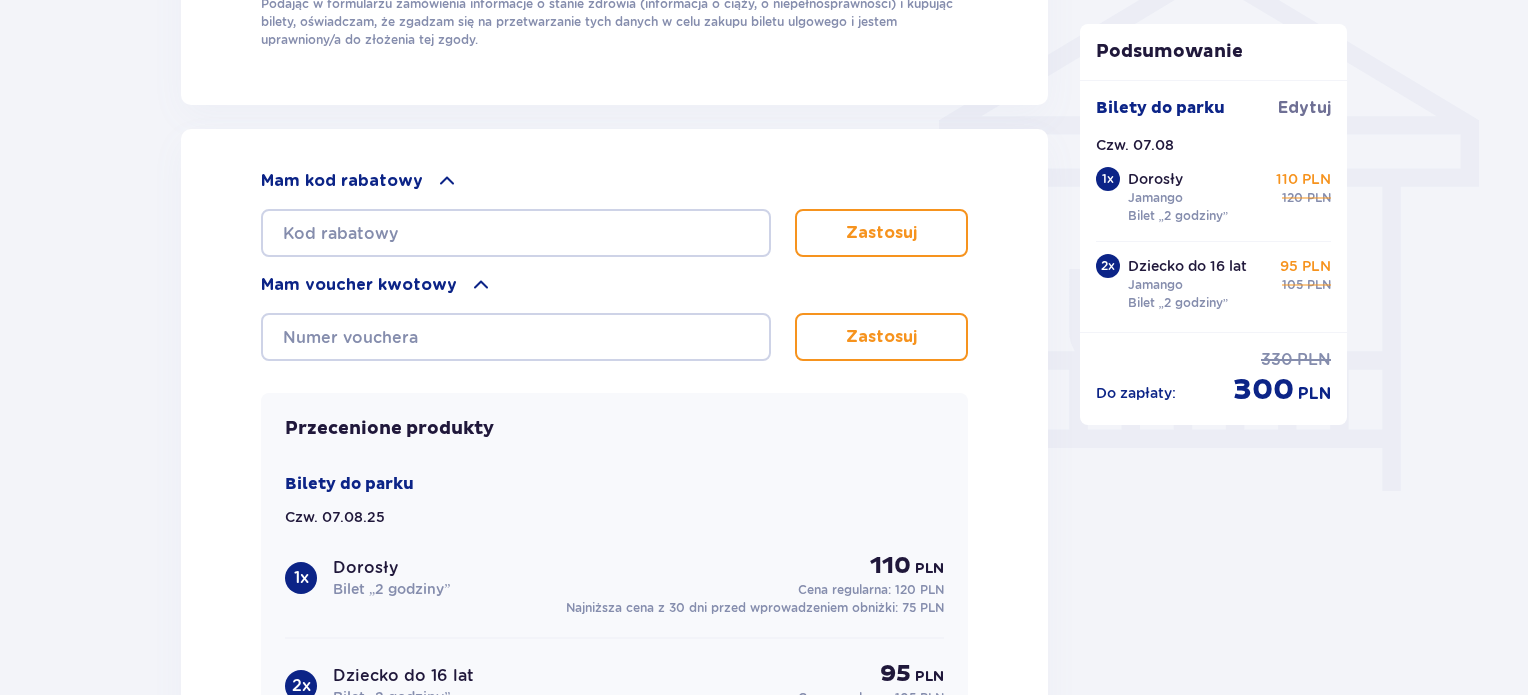 scroll, scrollTop: 1677, scrollLeft: 0, axis: vertical 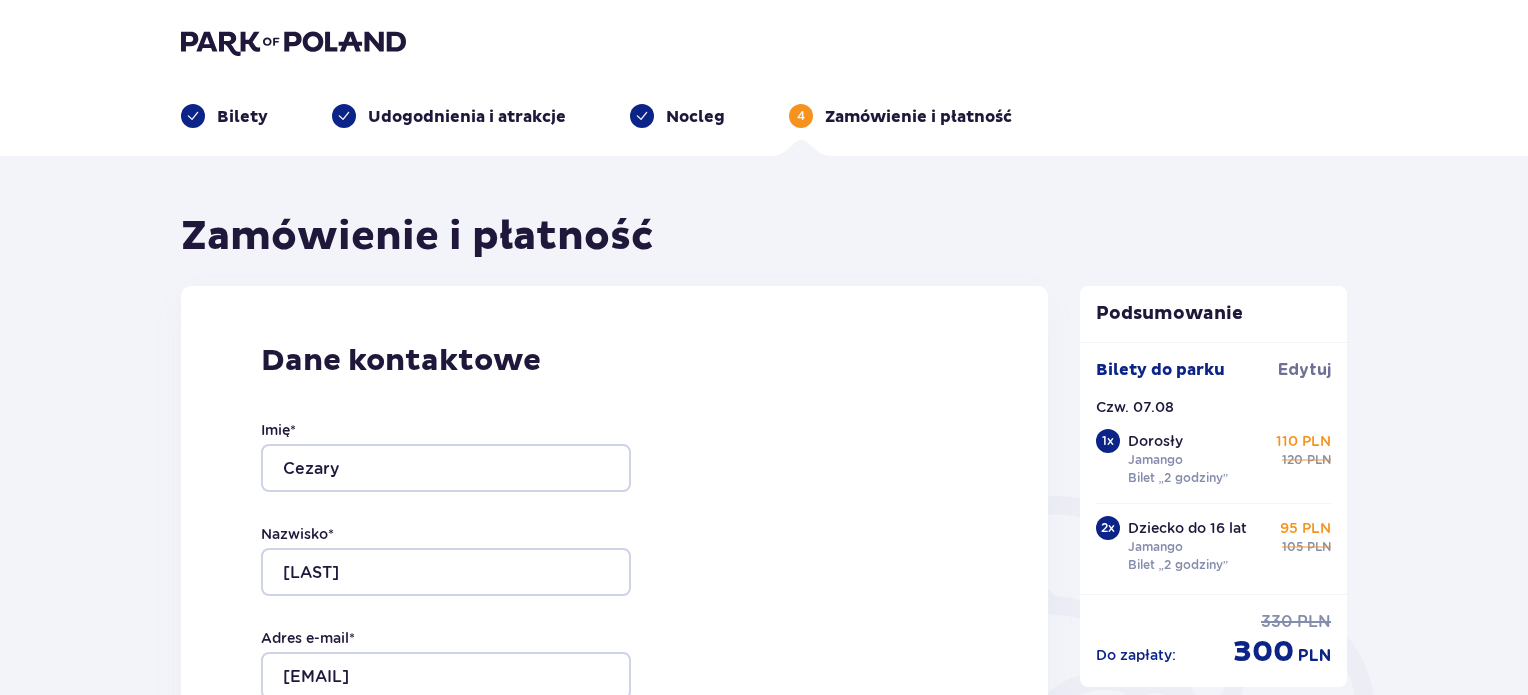 click at bounding box center [293, 42] 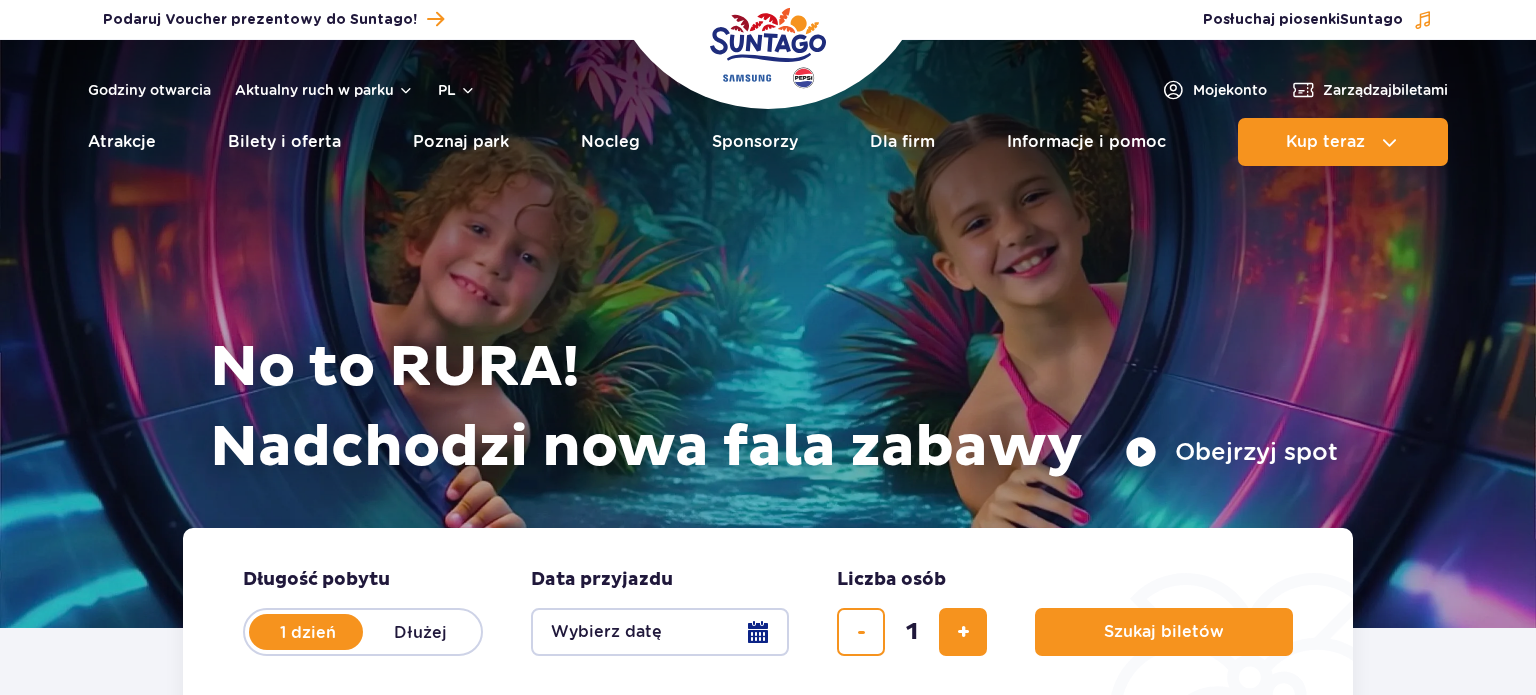 scroll, scrollTop: 0, scrollLeft: 0, axis: both 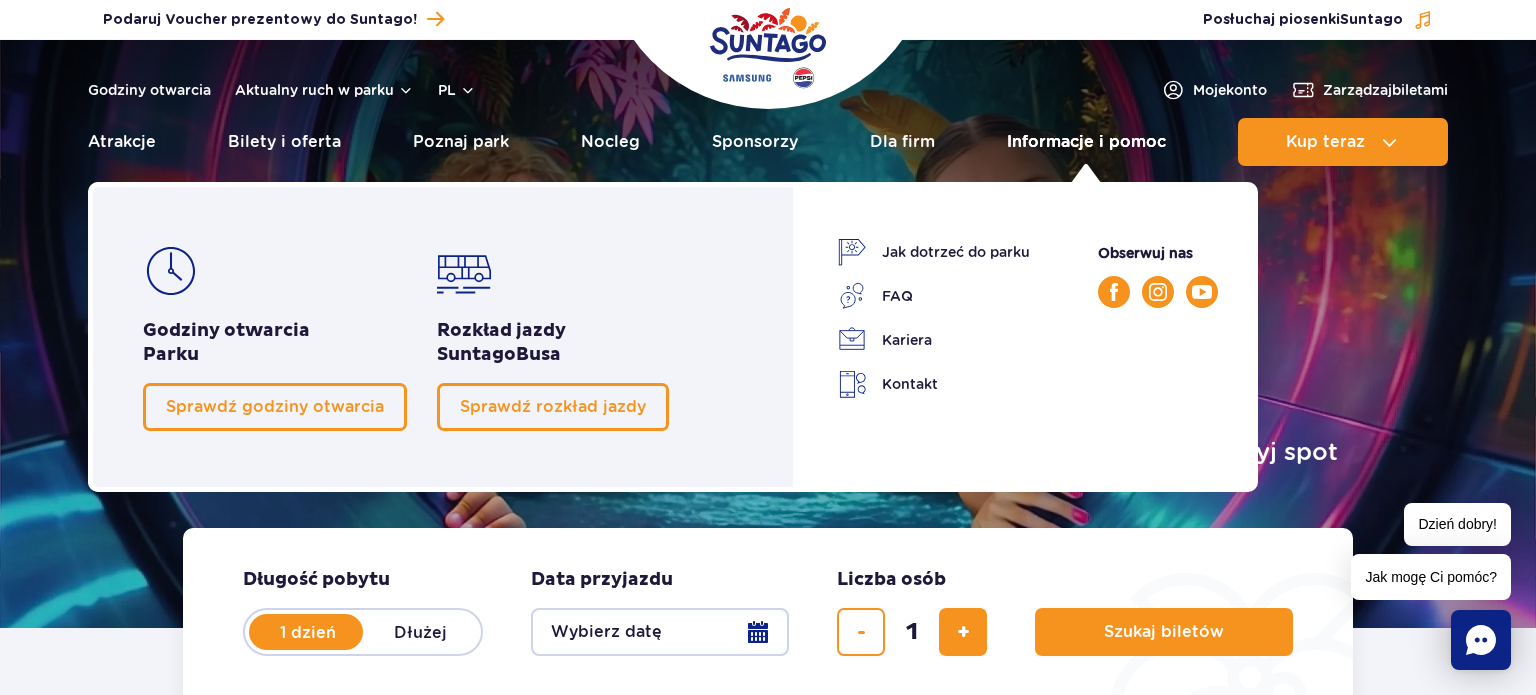click on "Informacje i pomoc" at bounding box center [1086, 142] 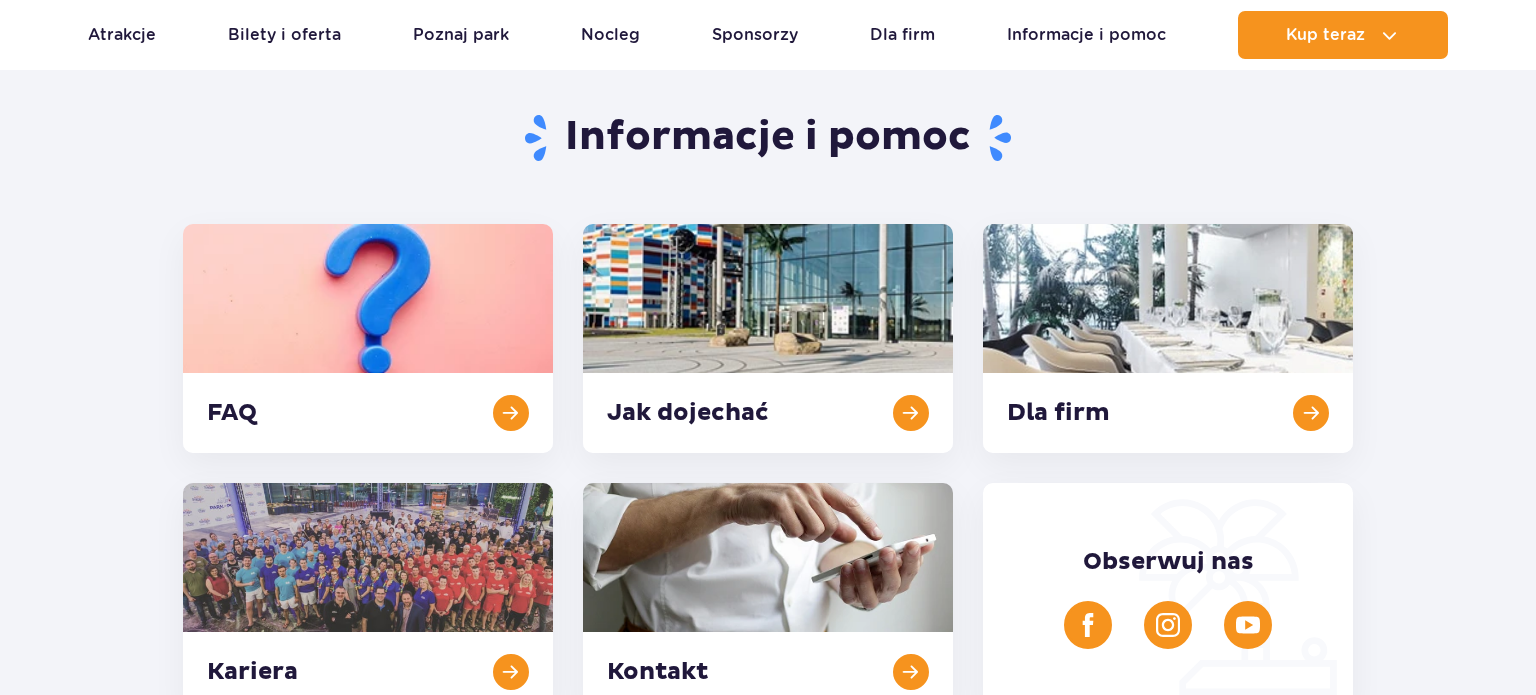 scroll, scrollTop: 160, scrollLeft: 0, axis: vertical 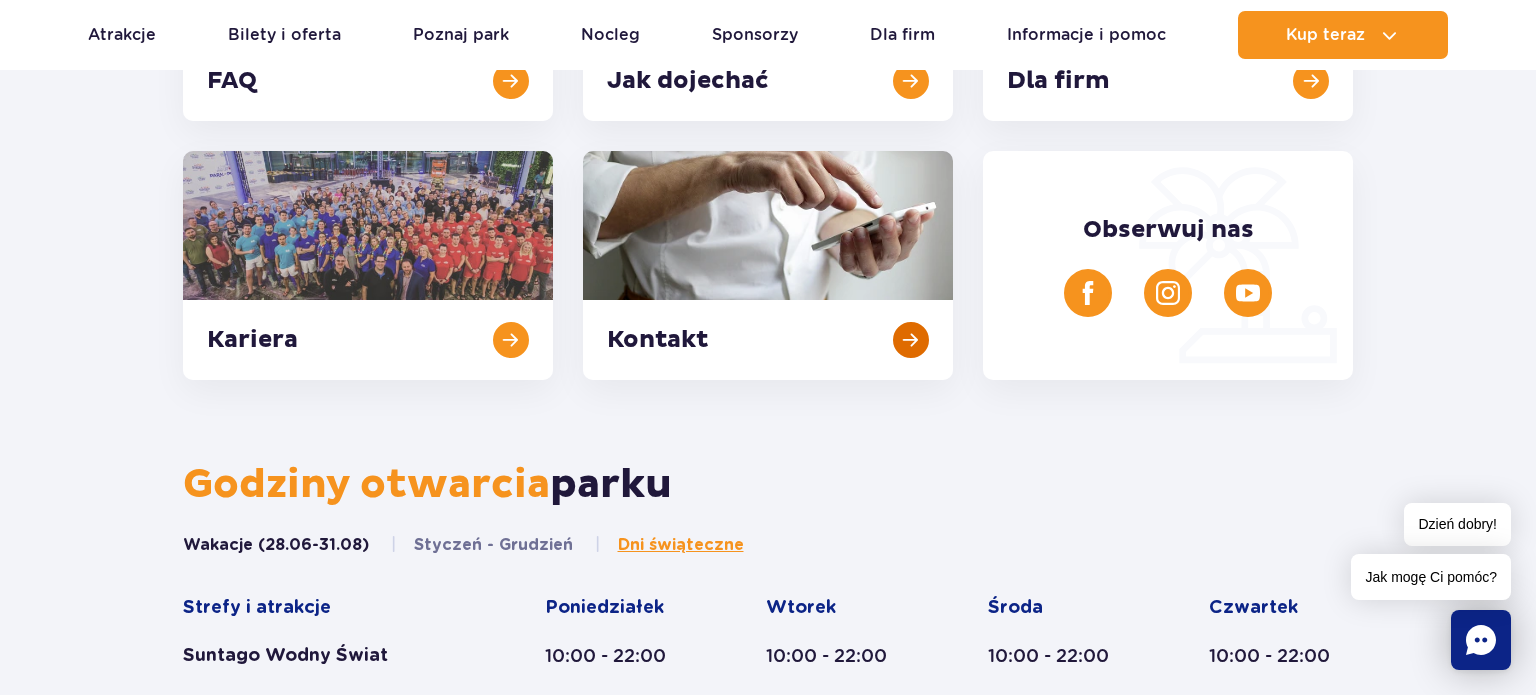 click at bounding box center [768, 265] 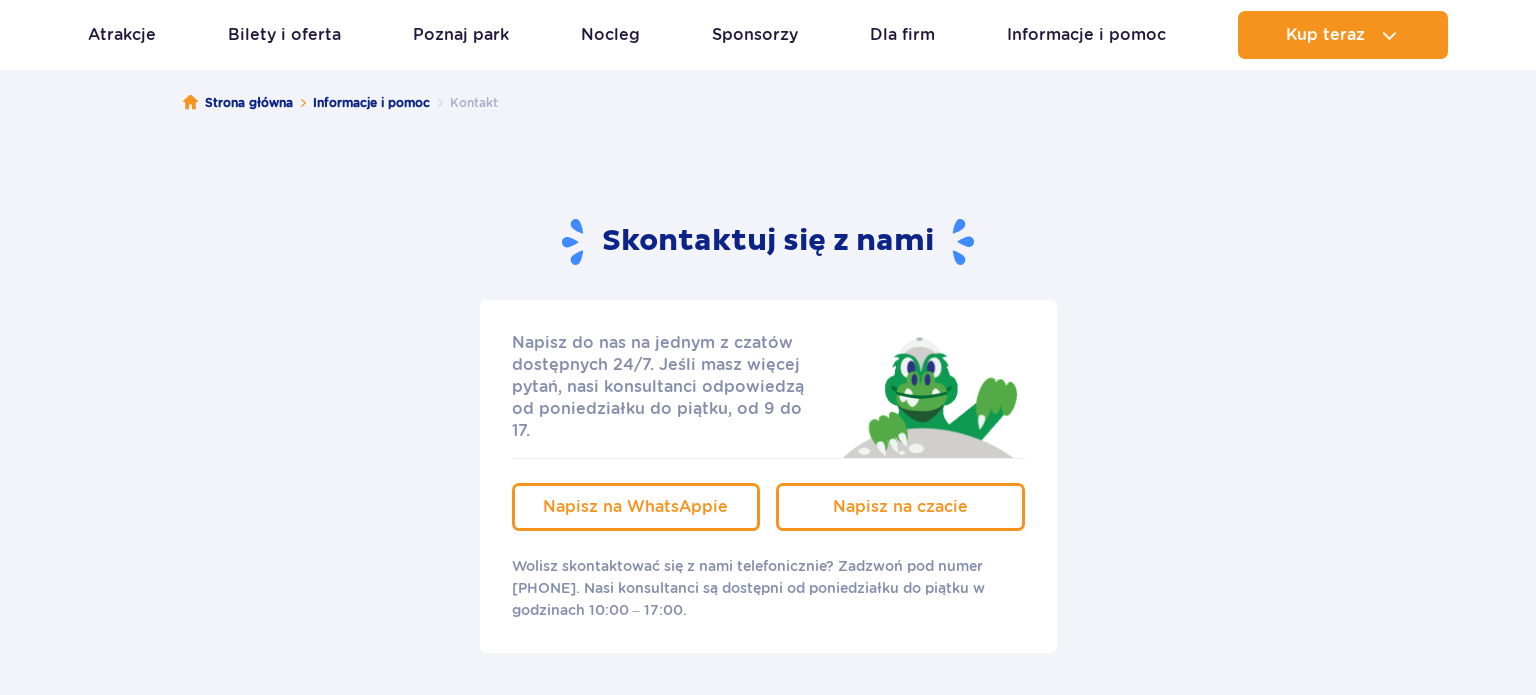 scroll, scrollTop: 172, scrollLeft: 0, axis: vertical 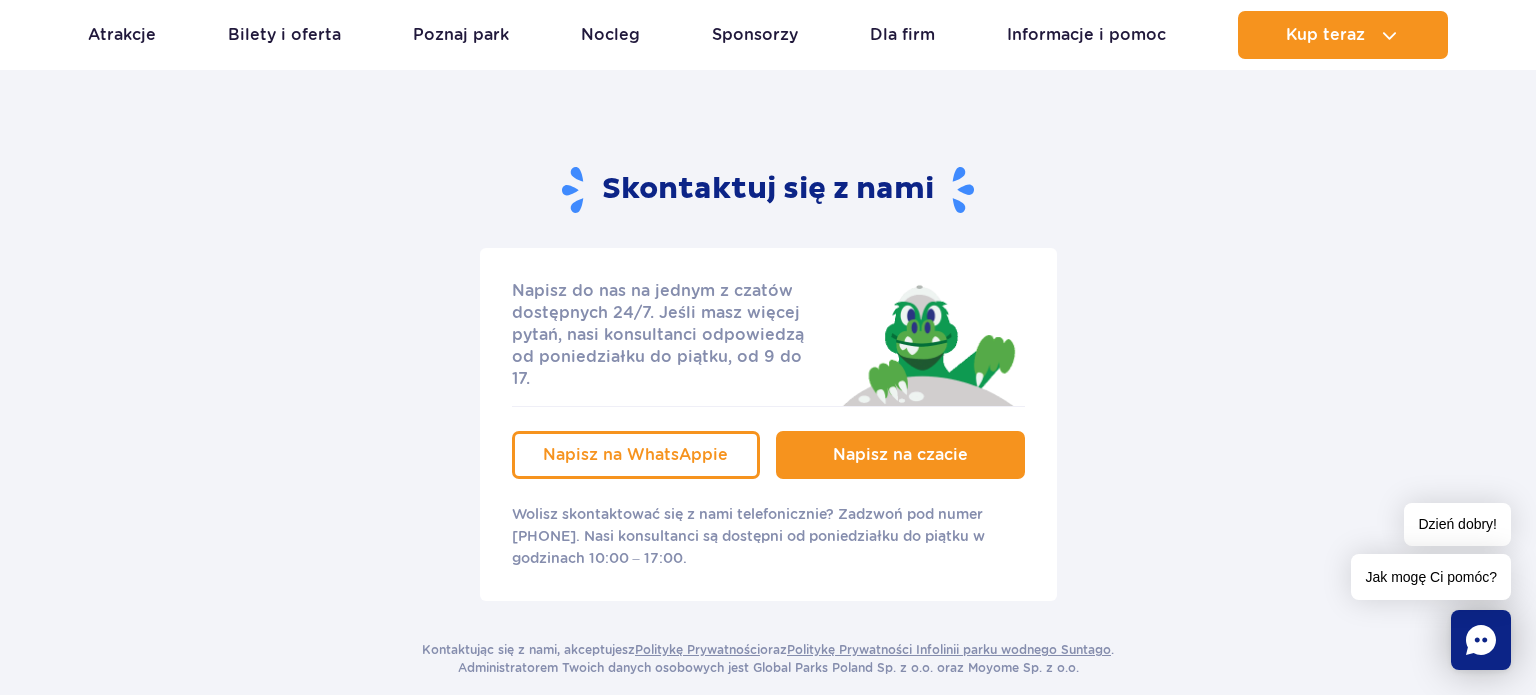 click on "Napisz na czacie" at bounding box center [900, 454] 